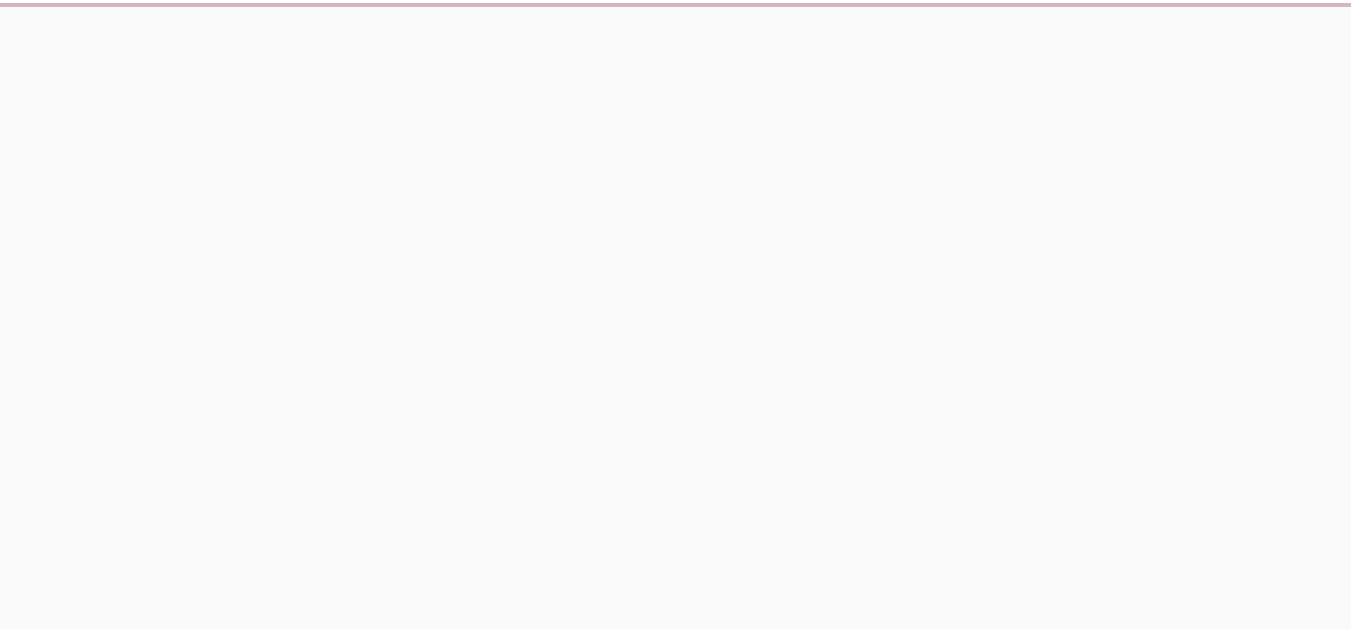 scroll, scrollTop: 0, scrollLeft: 0, axis: both 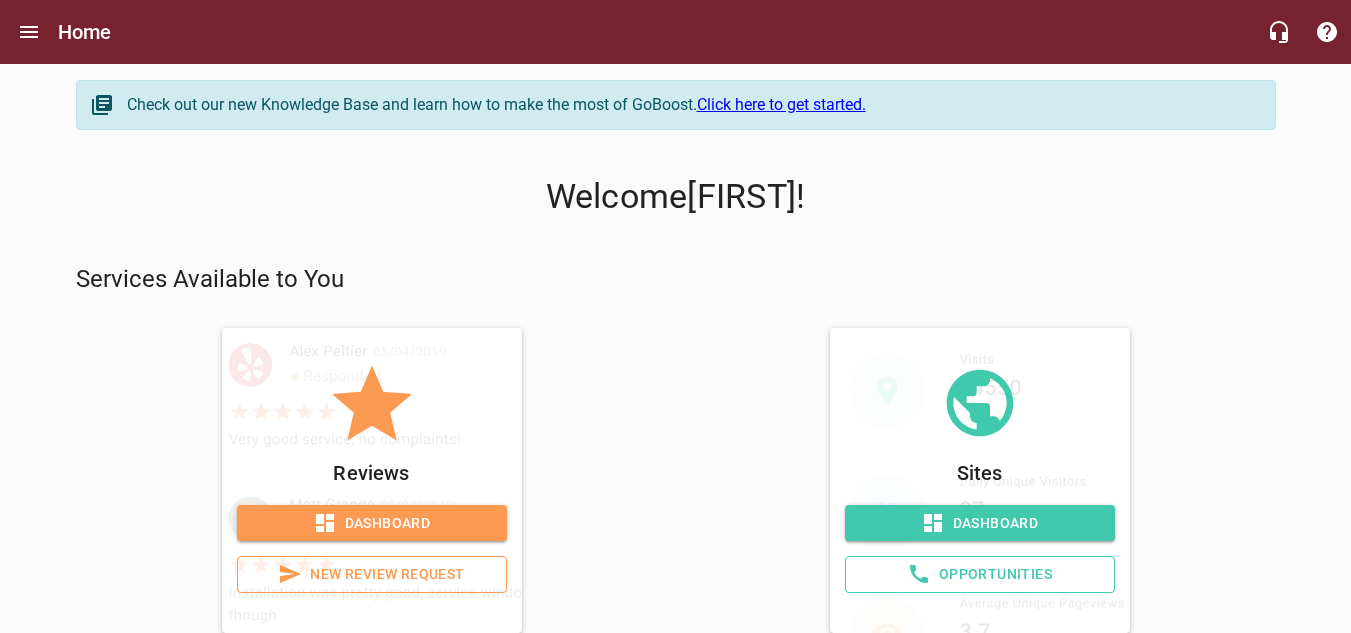 click on "New Review Request" at bounding box center [372, 574] 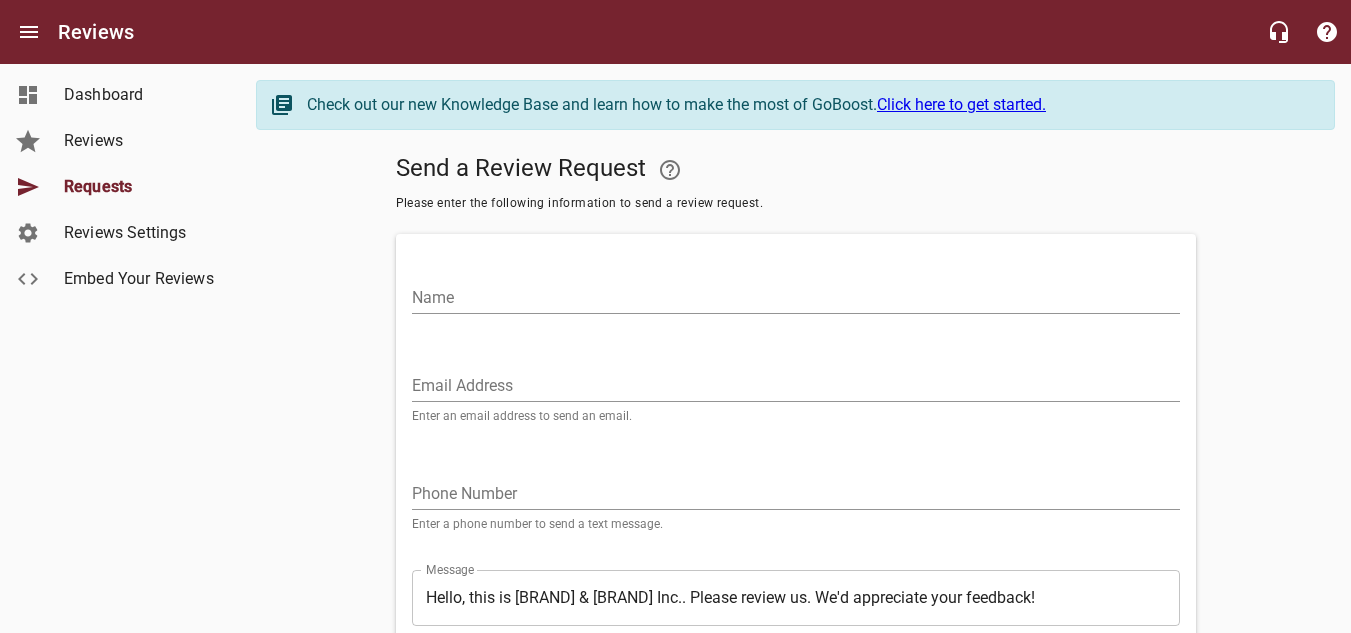 click on "Name" at bounding box center [796, 298] 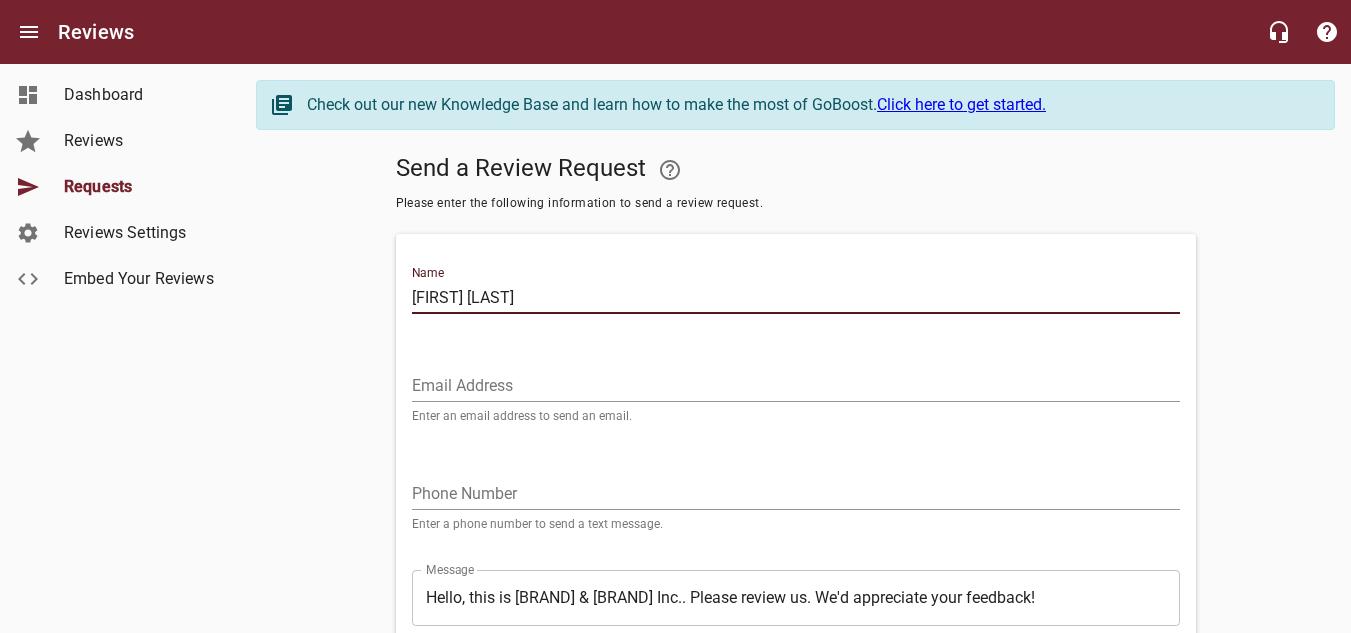 type on "[FIRST] [LAST]" 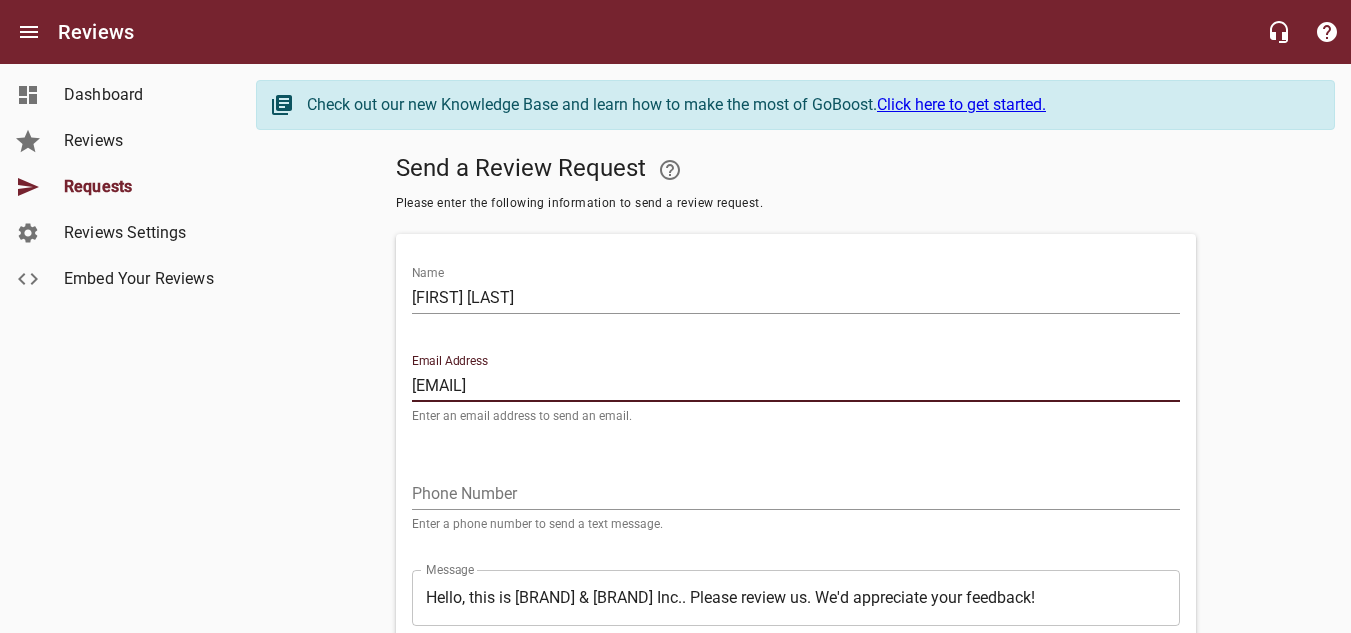 type on "[EMAIL]" 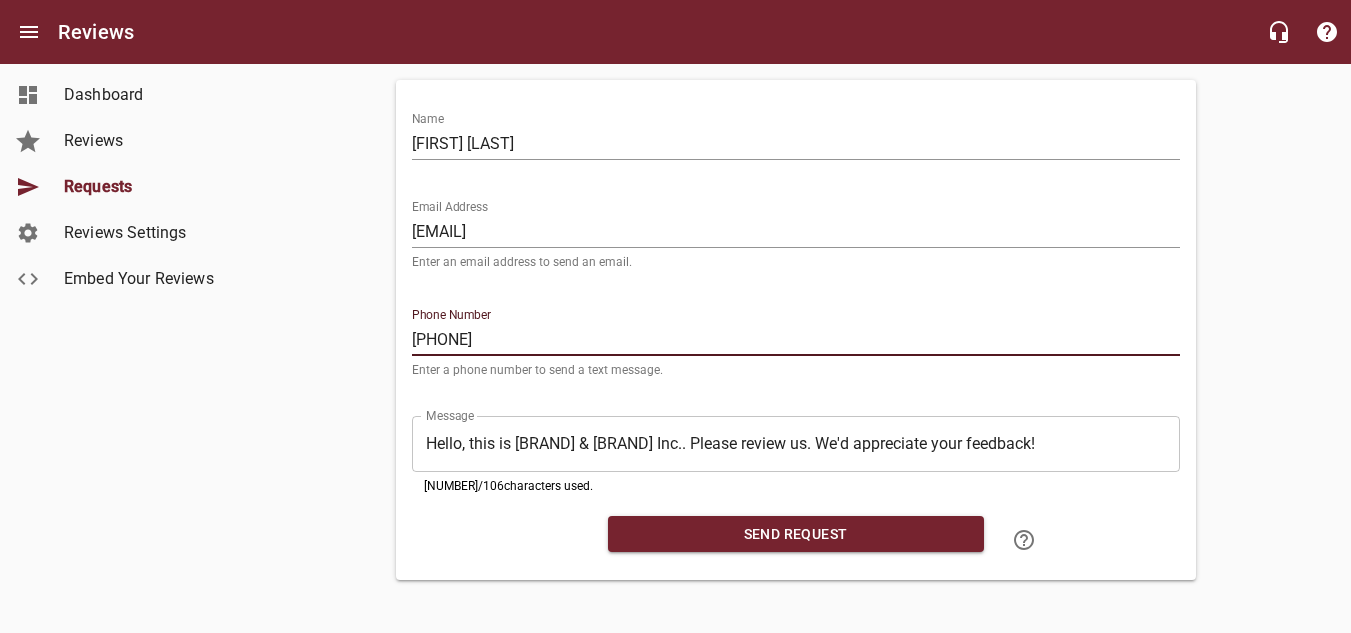 scroll, scrollTop: 159, scrollLeft: 0, axis: vertical 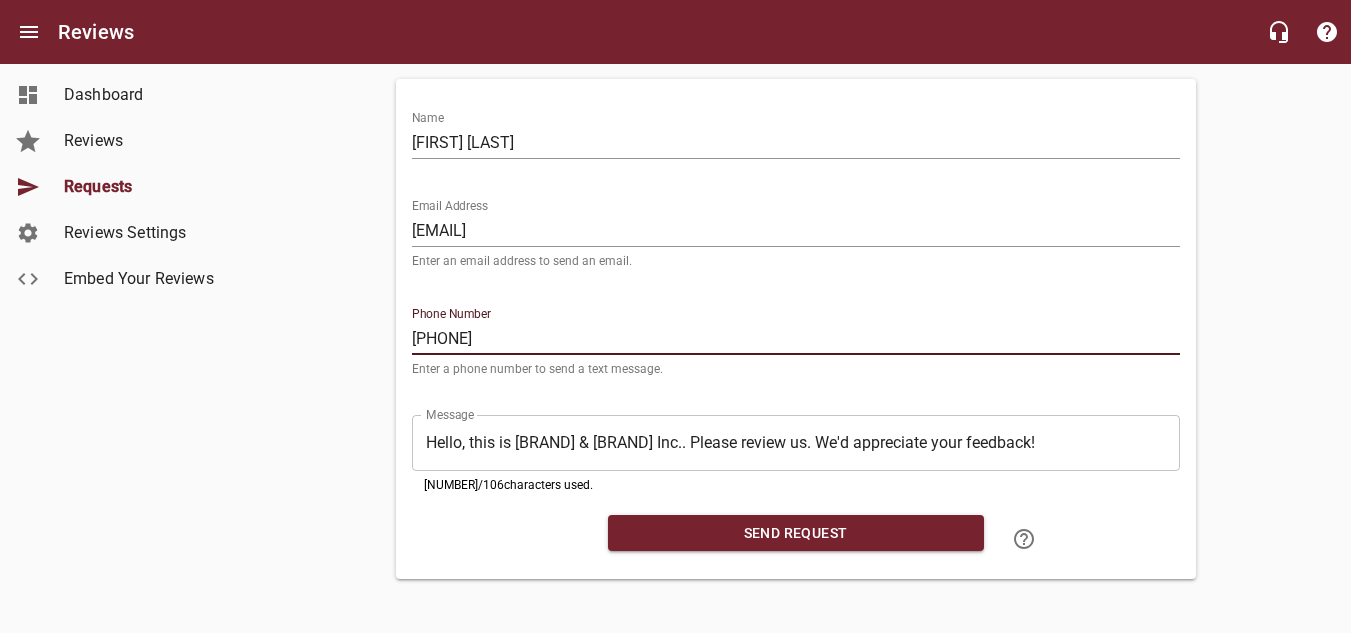 type on "[PHONE]" 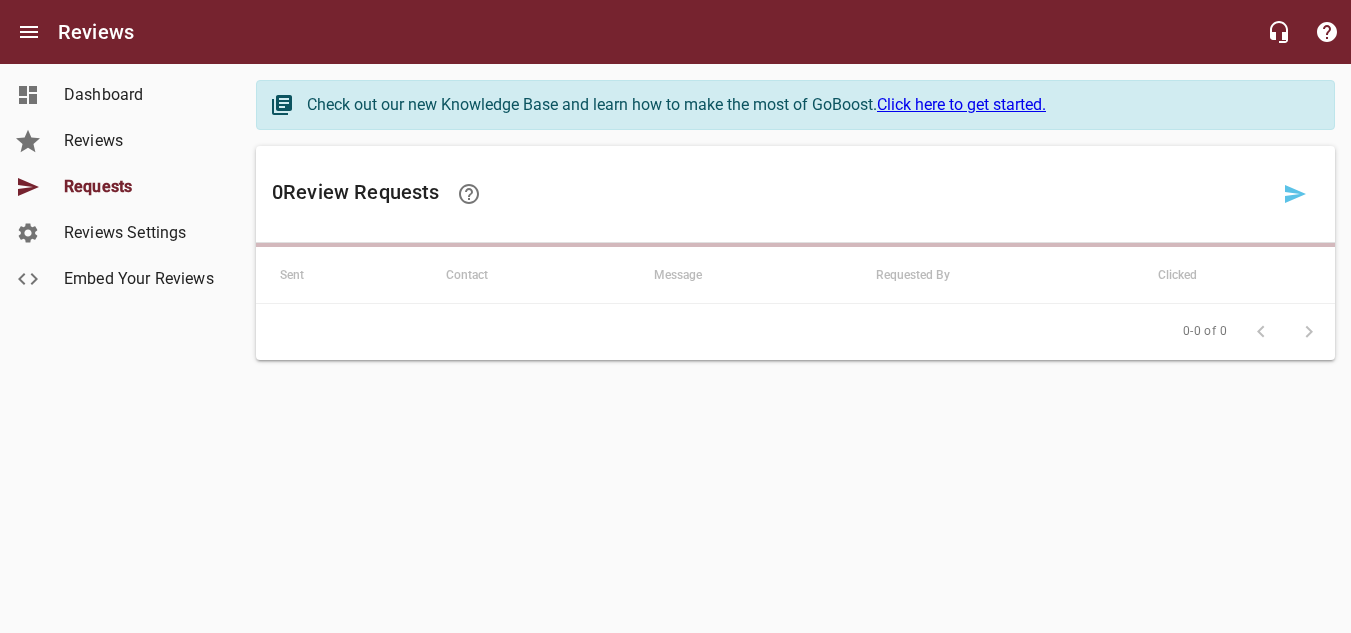 scroll, scrollTop: 0, scrollLeft: 0, axis: both 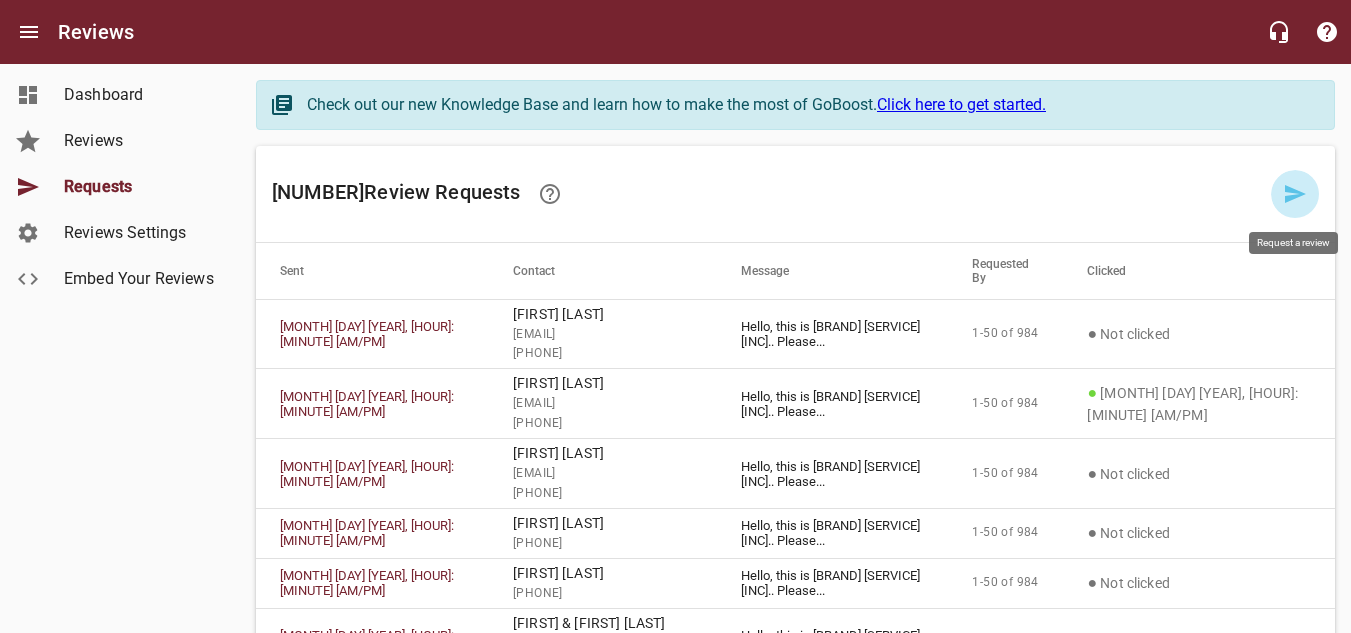 click at bounding box center [1295, 194] 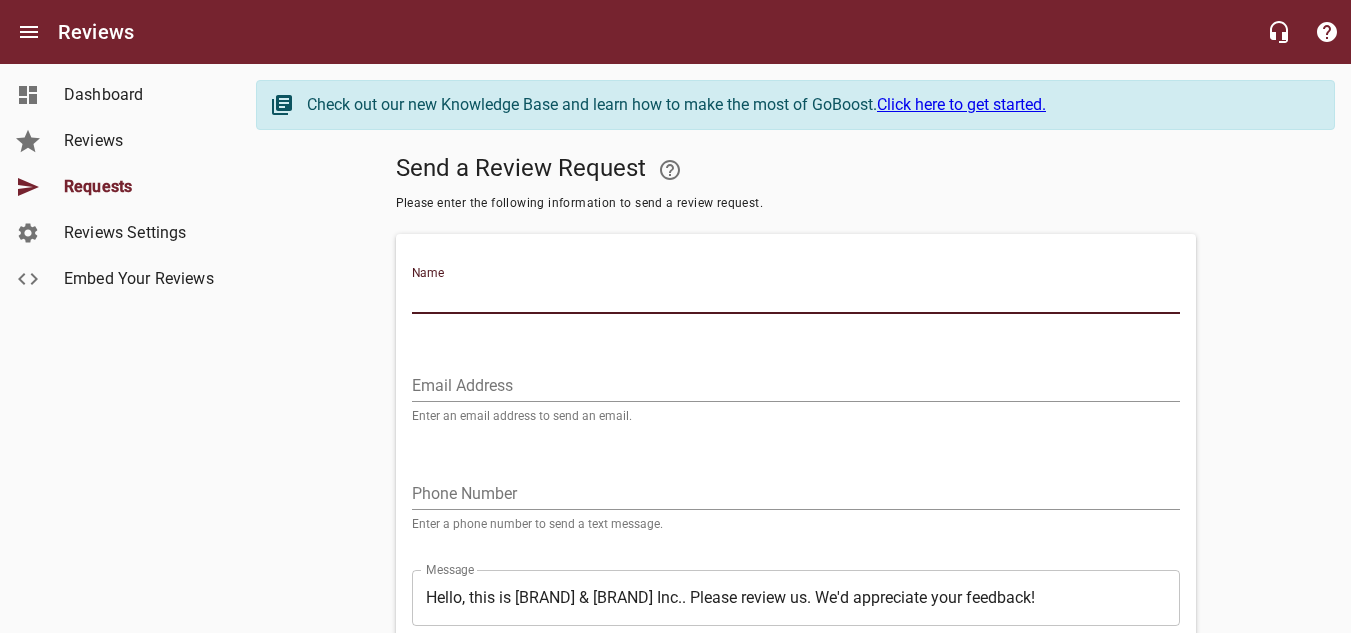click on "Name" at bounding box center [796, 298] 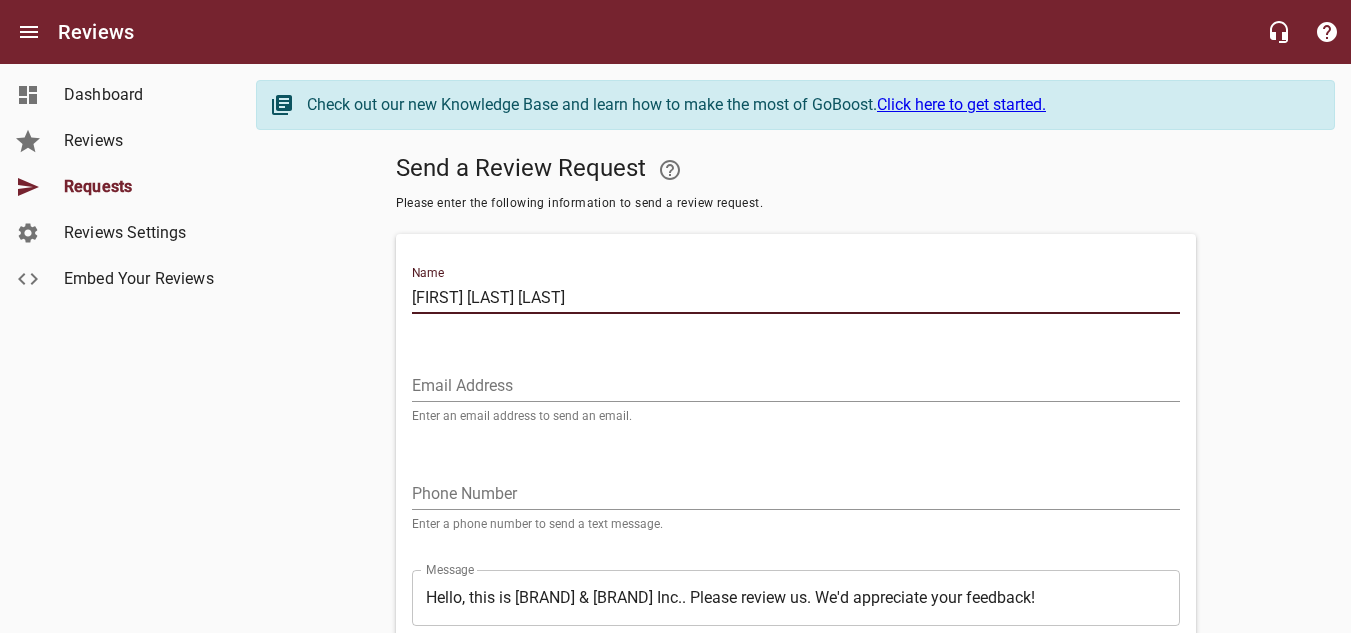type on "[FIRST] [LAST] [LAST]" 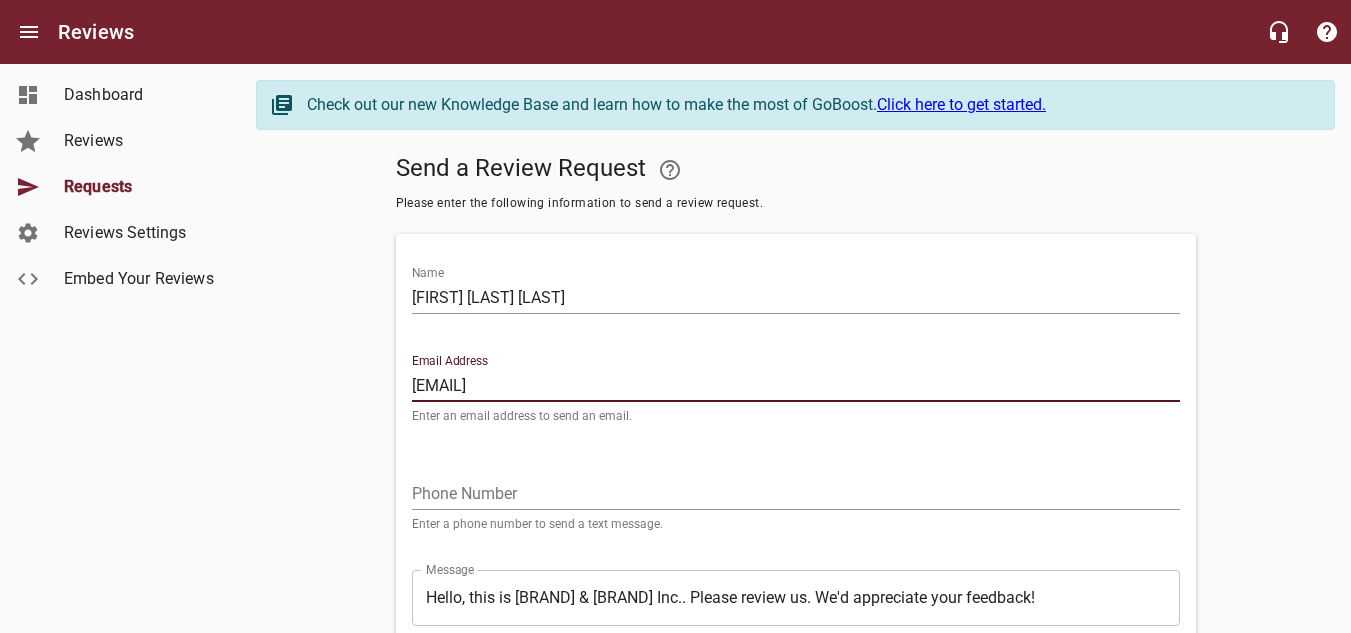 type on "[EMAIL]" 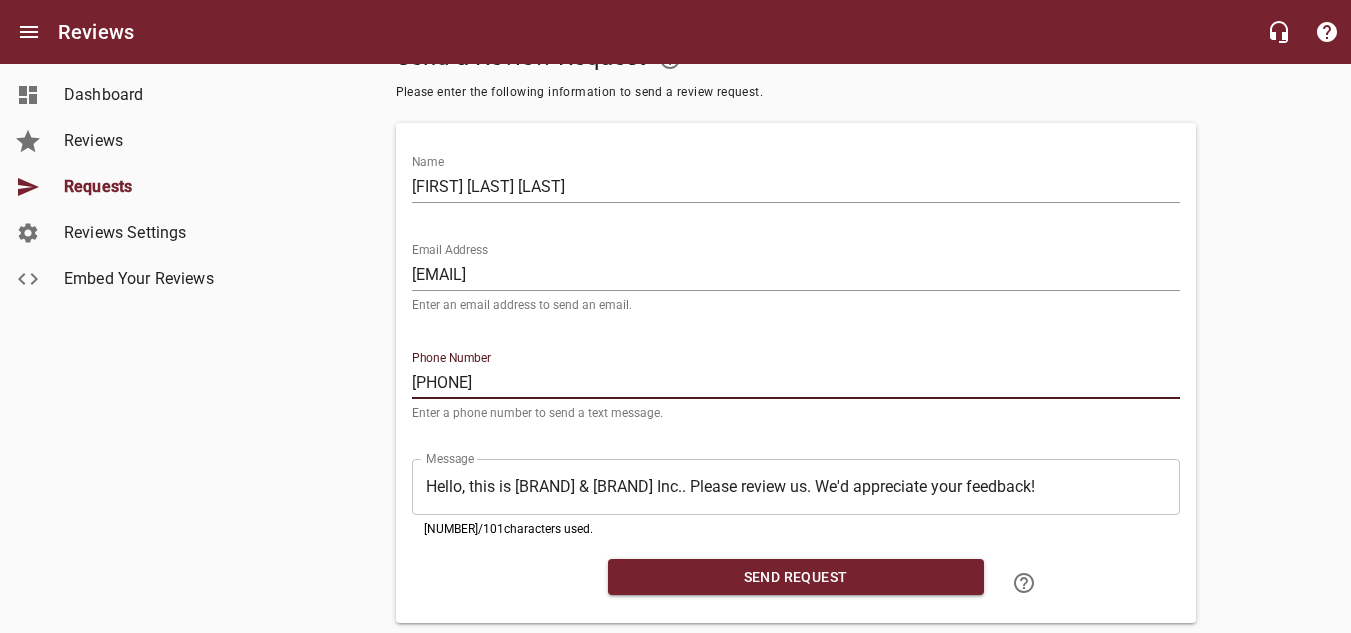 scroll, scrollTop: 159, scrollLeft: 0, axis: vertical 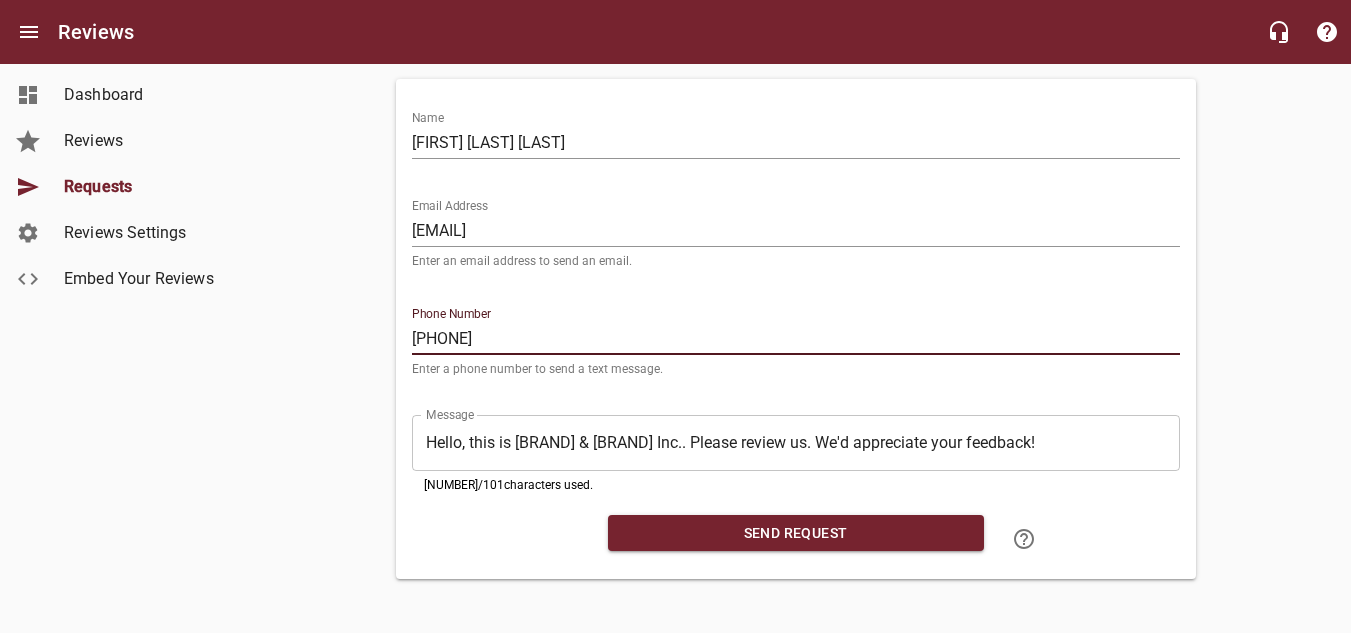 type on "[PHONE]" 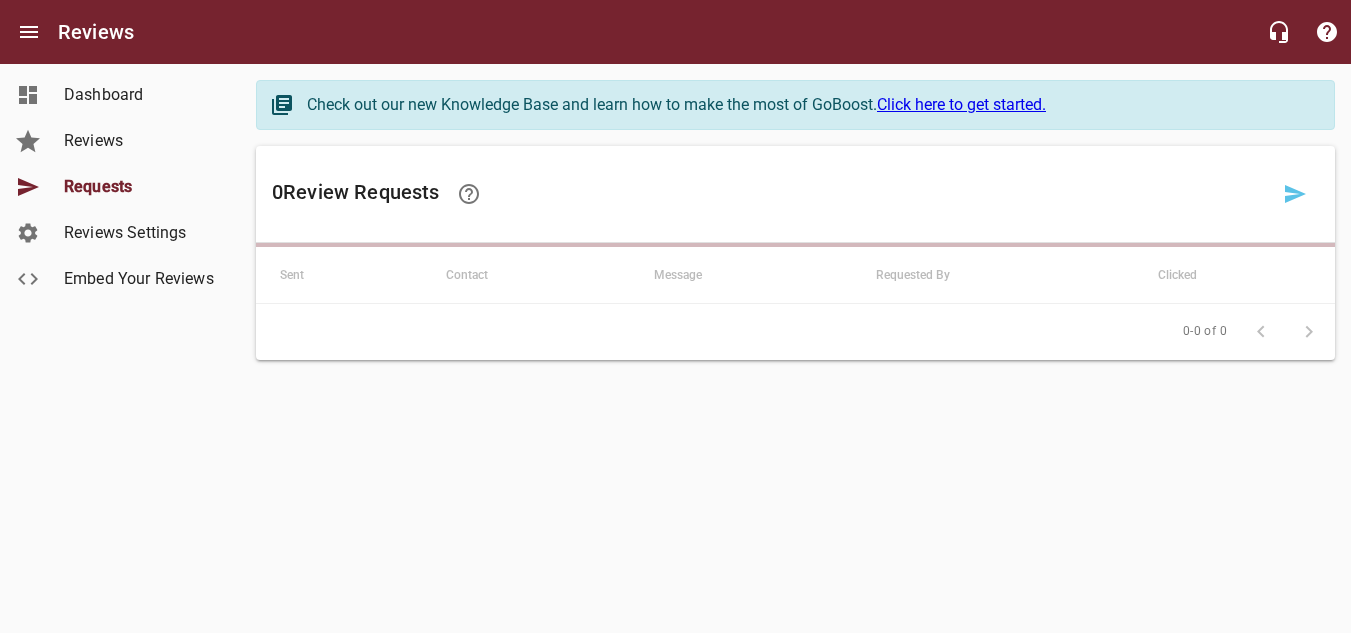 scroll, scrollTop: 0, scrollLeft: 0, axis: both 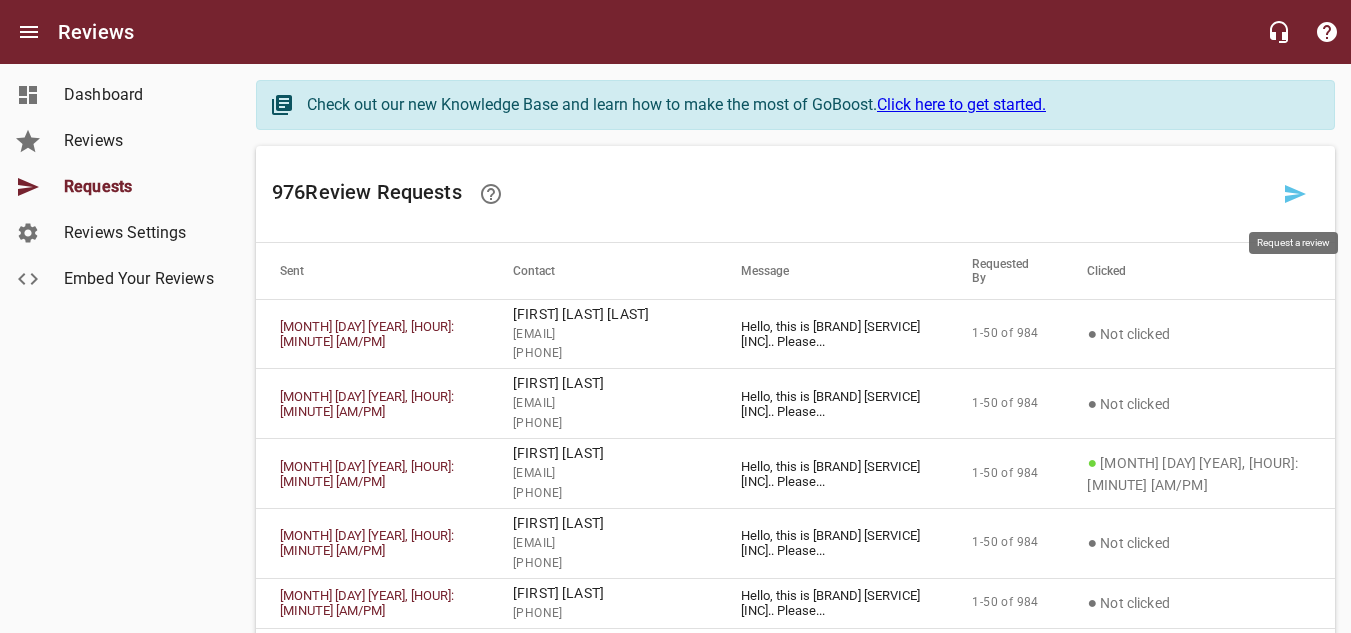click at bounding box center (1295, 194) 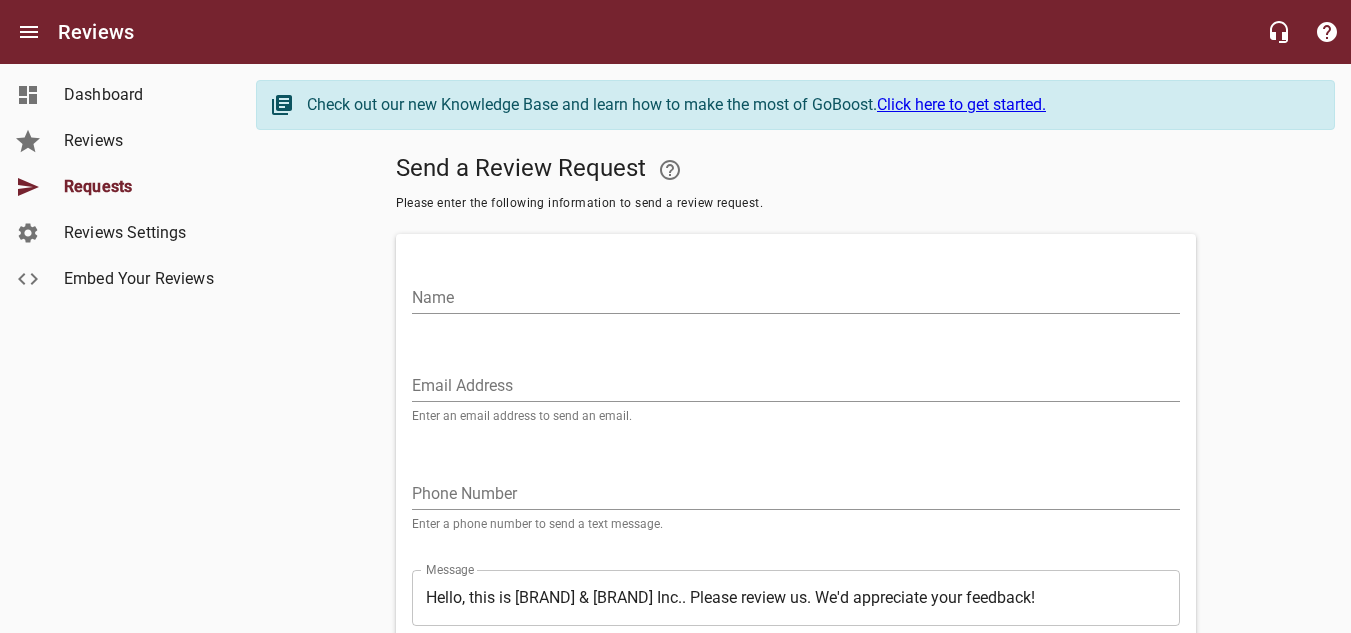 click on "Name" at bounding box center (796, 298) 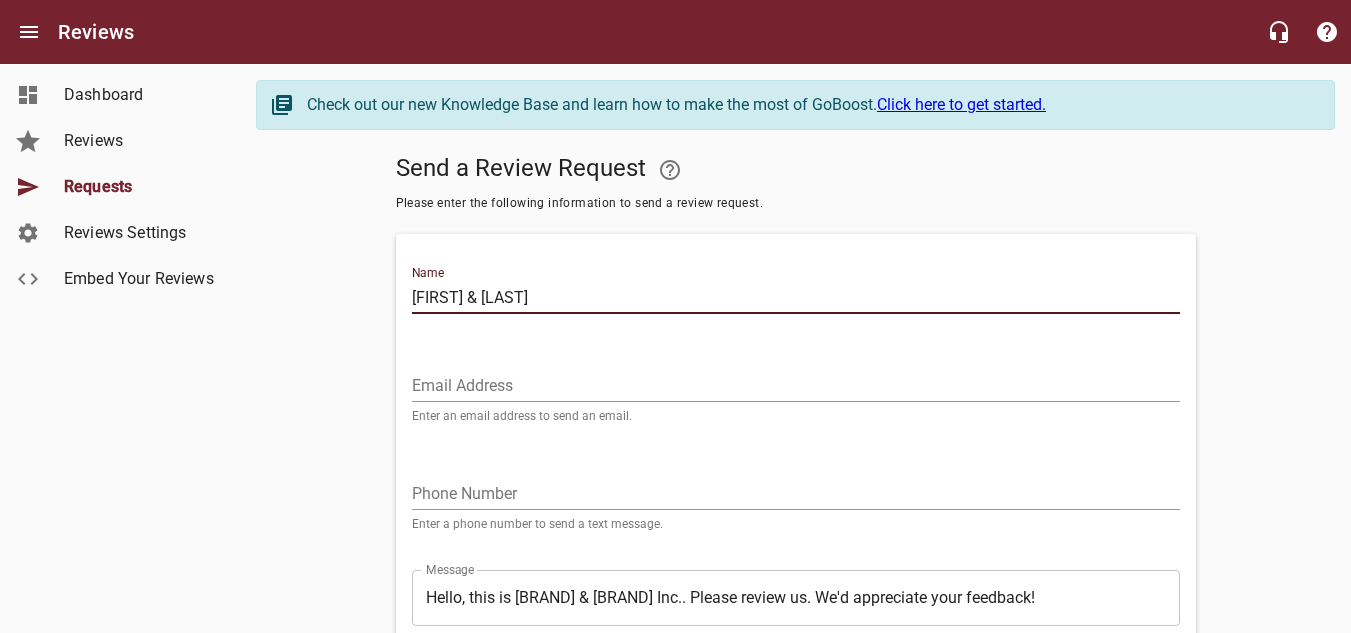 type on "[FIRST] & [LAST]" 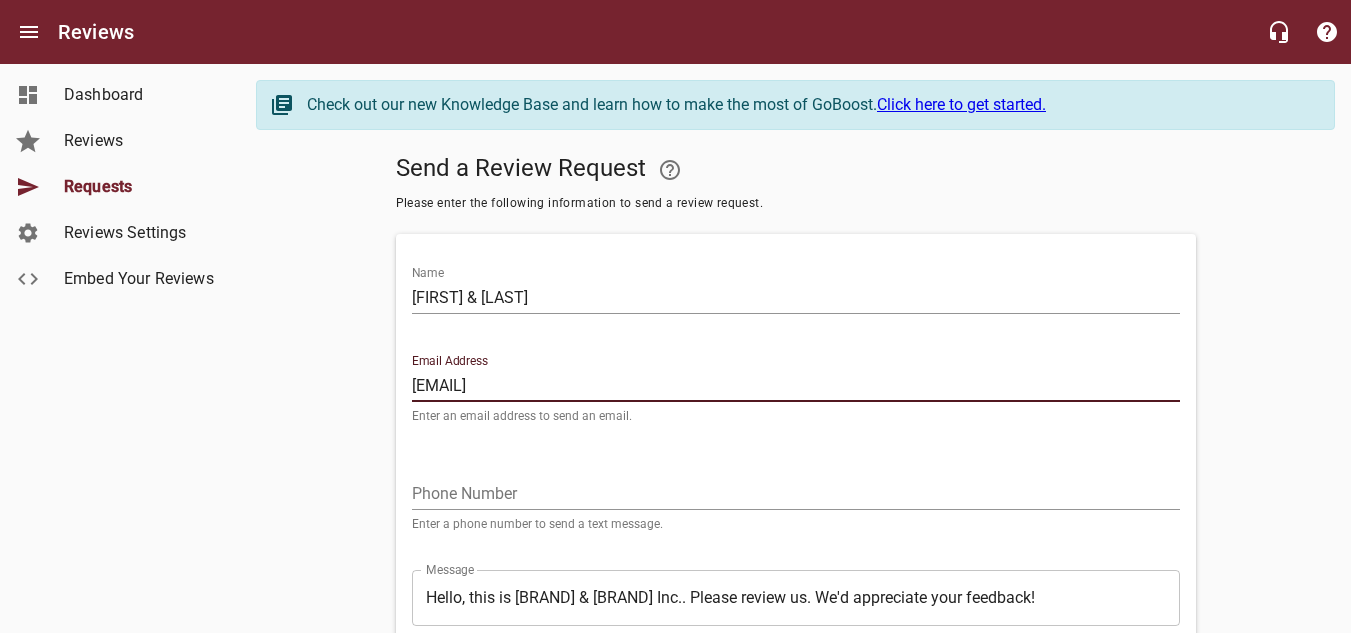 type on "[EMAIL]" 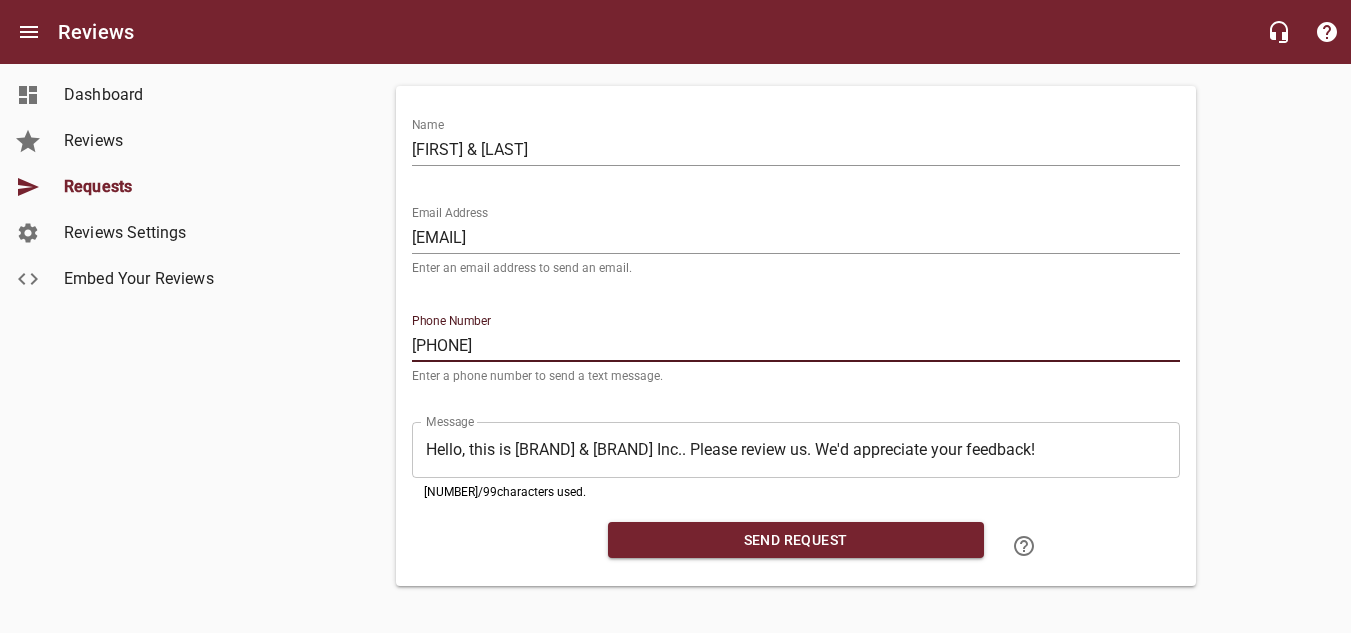 scroll, scrollTop: 159, scrollLeft: 0, axis: vertical 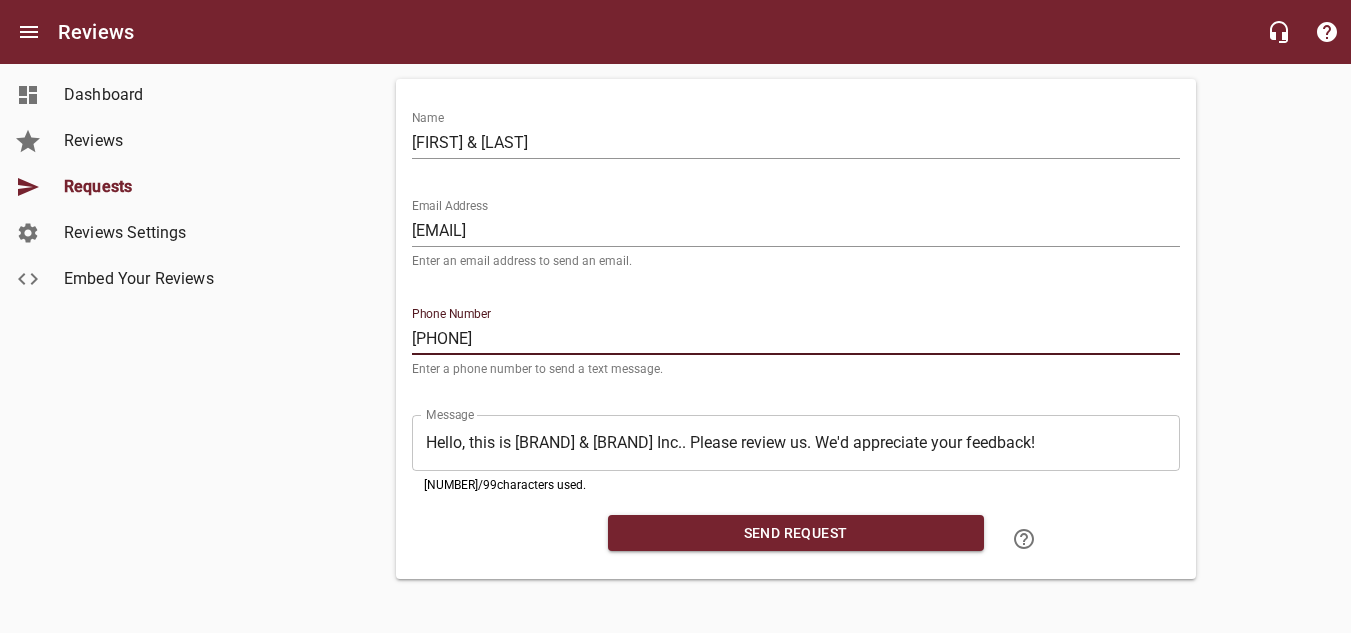 type on "[PHONE]" 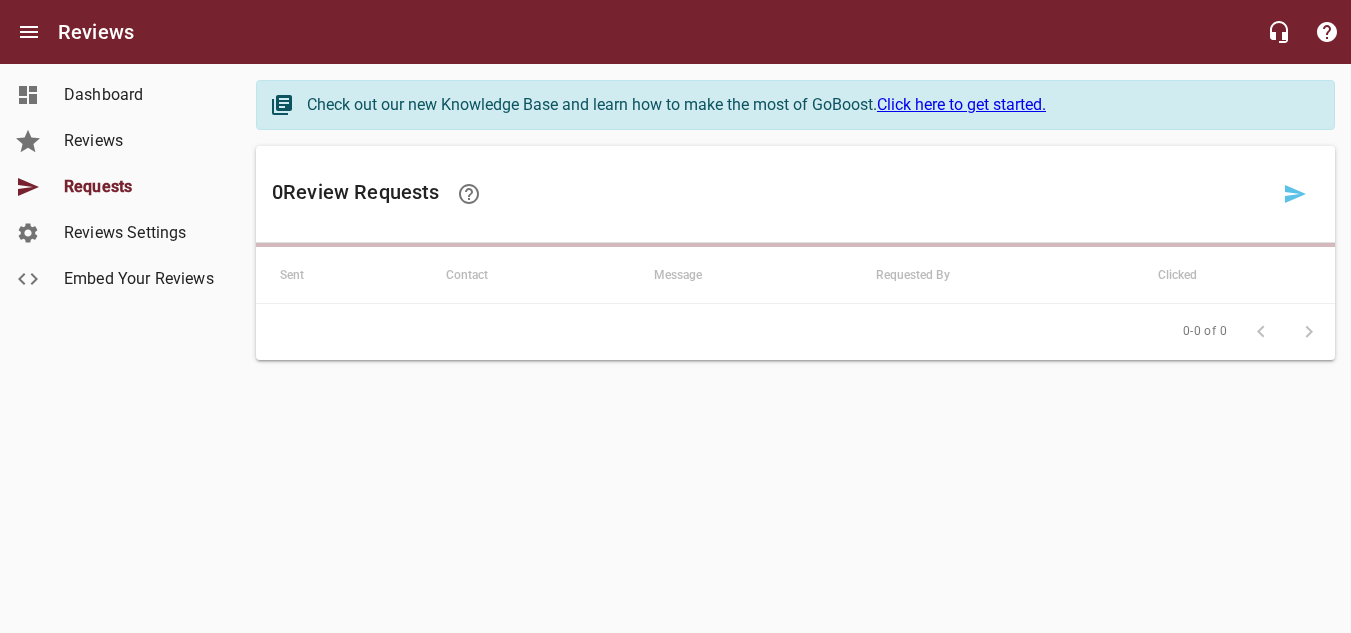 scroll, scrollTop: 0, scrollLeft: 0, axis: both 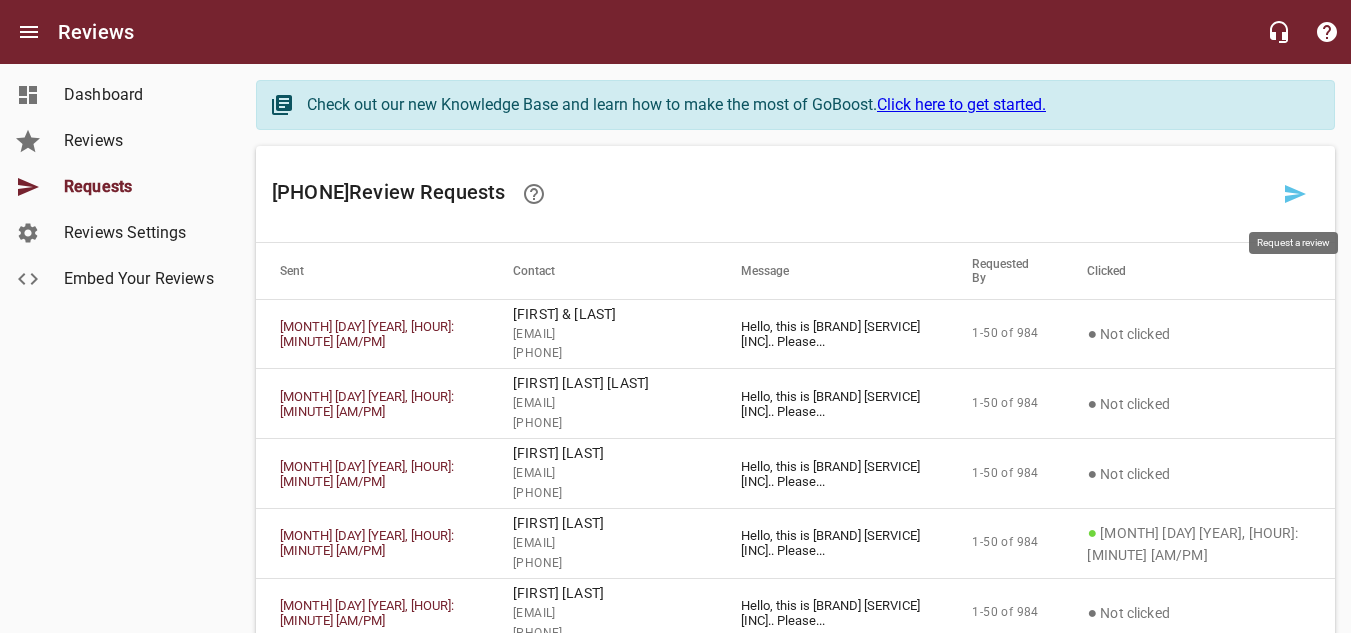 click at bounding box center [1295, 194] 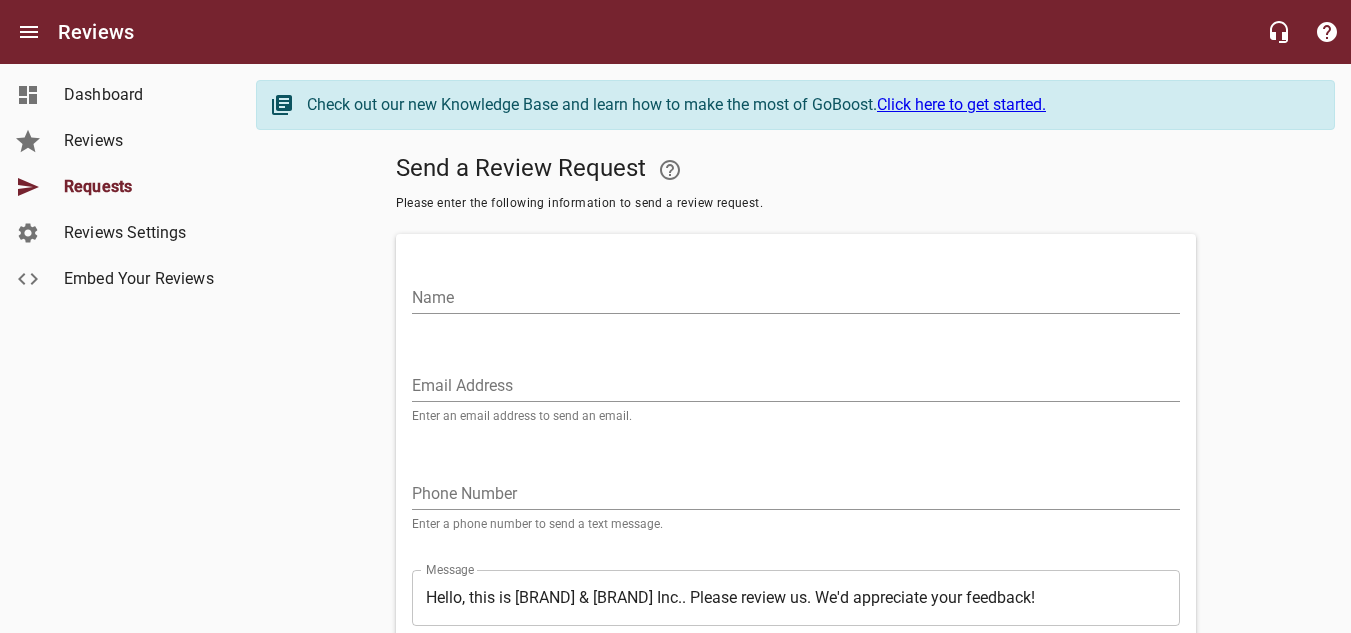 click on "Name" at bounding box center (796, 298) 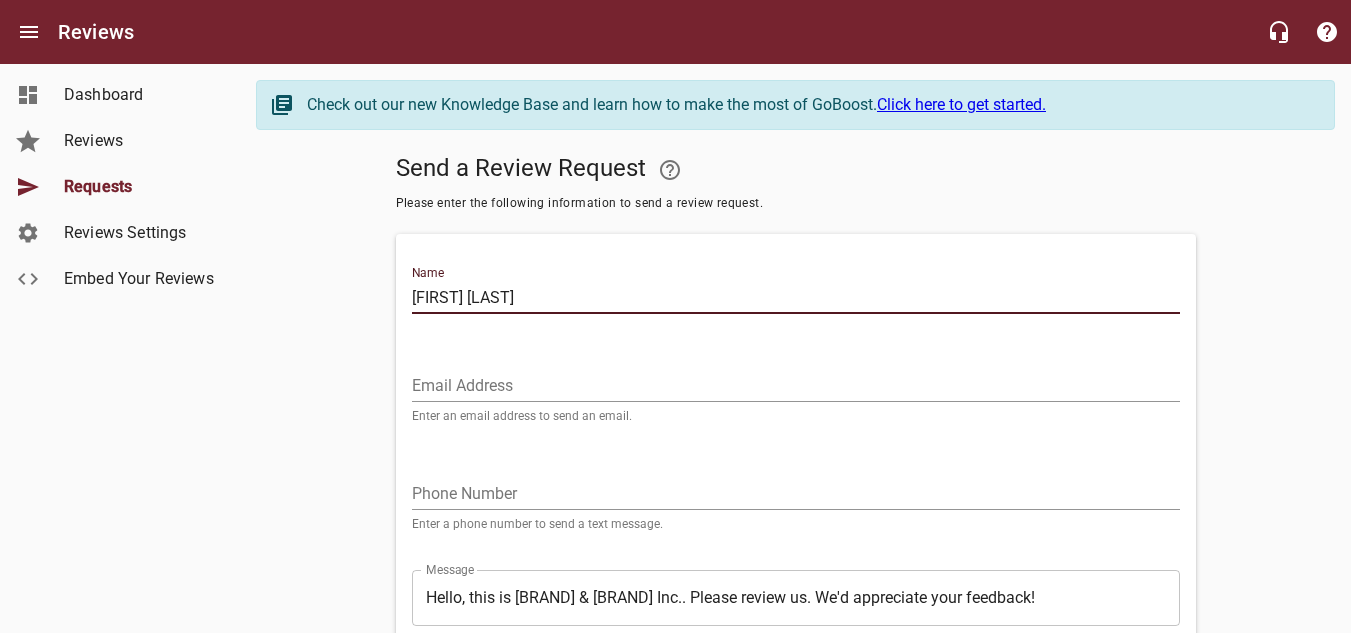 type on "[FIRST] [LAST]" 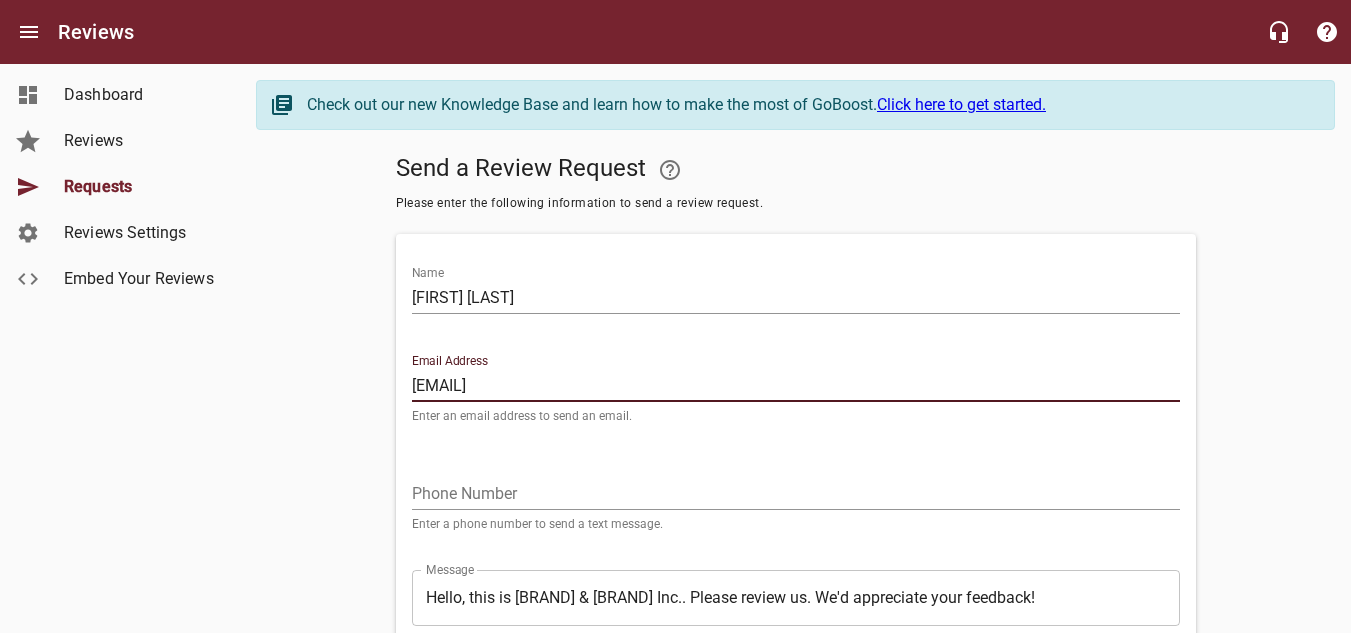 type on "[EMAIL]" 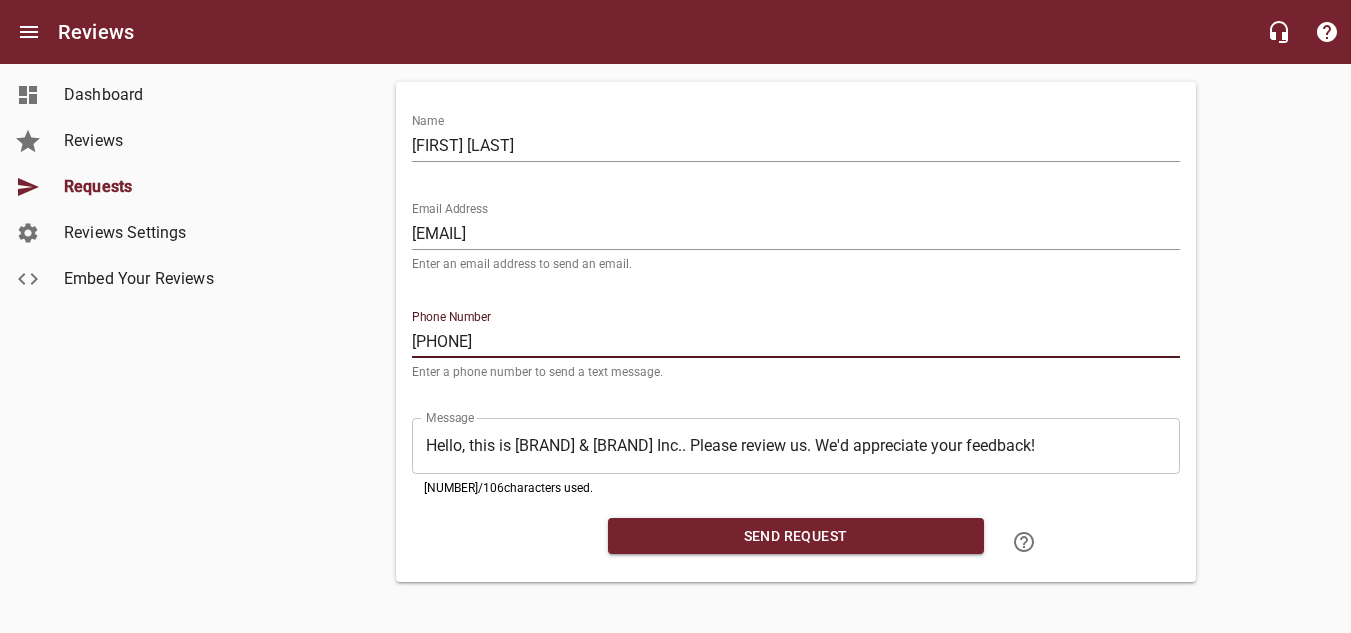 scroll, scrollTop: 159, scrollLeft: 0, axis: vertical 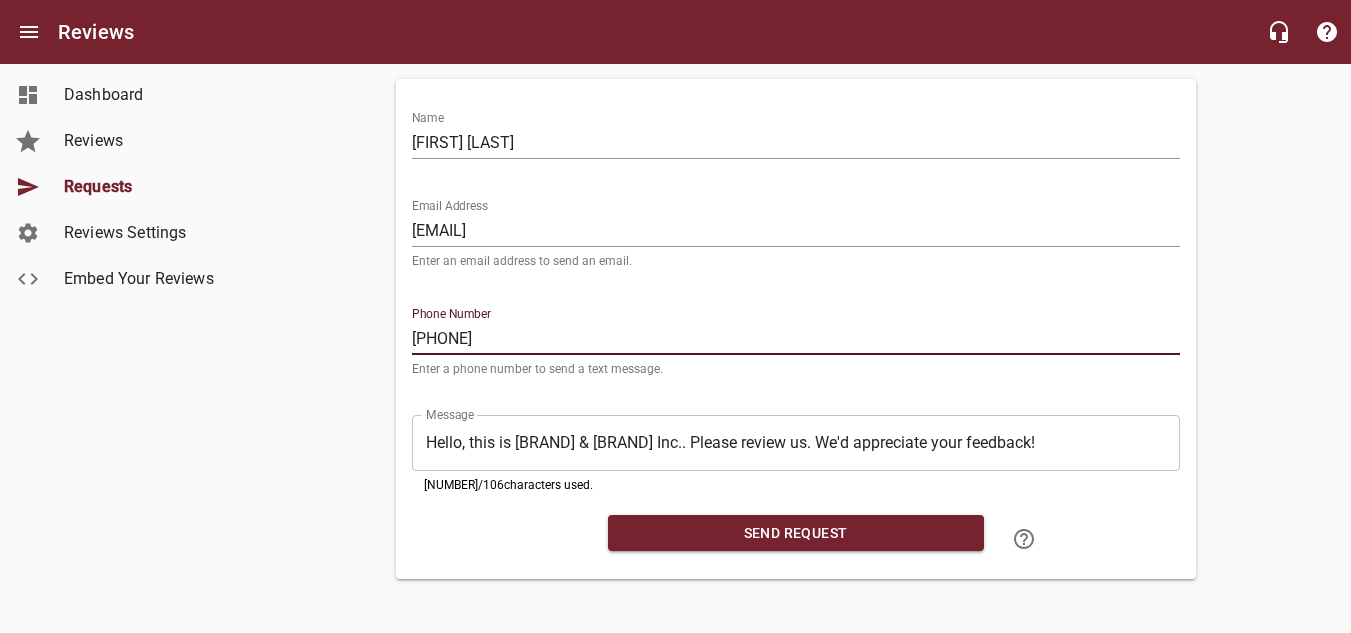type on "[PHONE]" 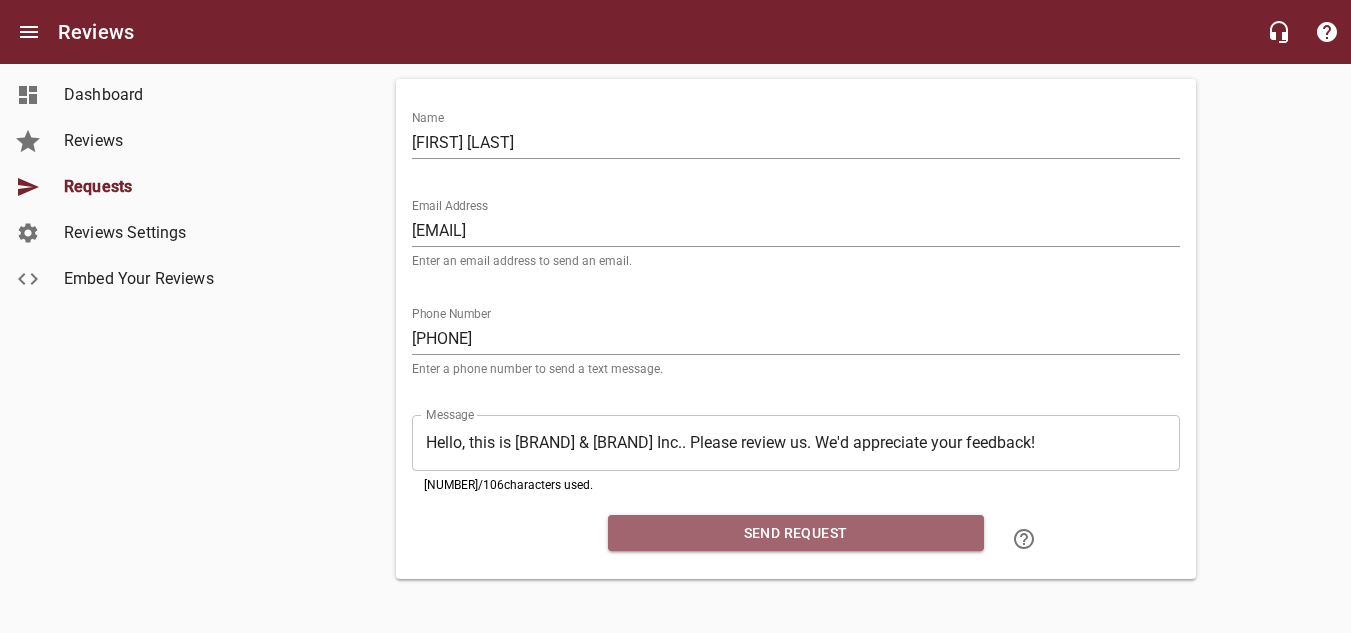 click on "Send Request" at bounding box center [796, 533] 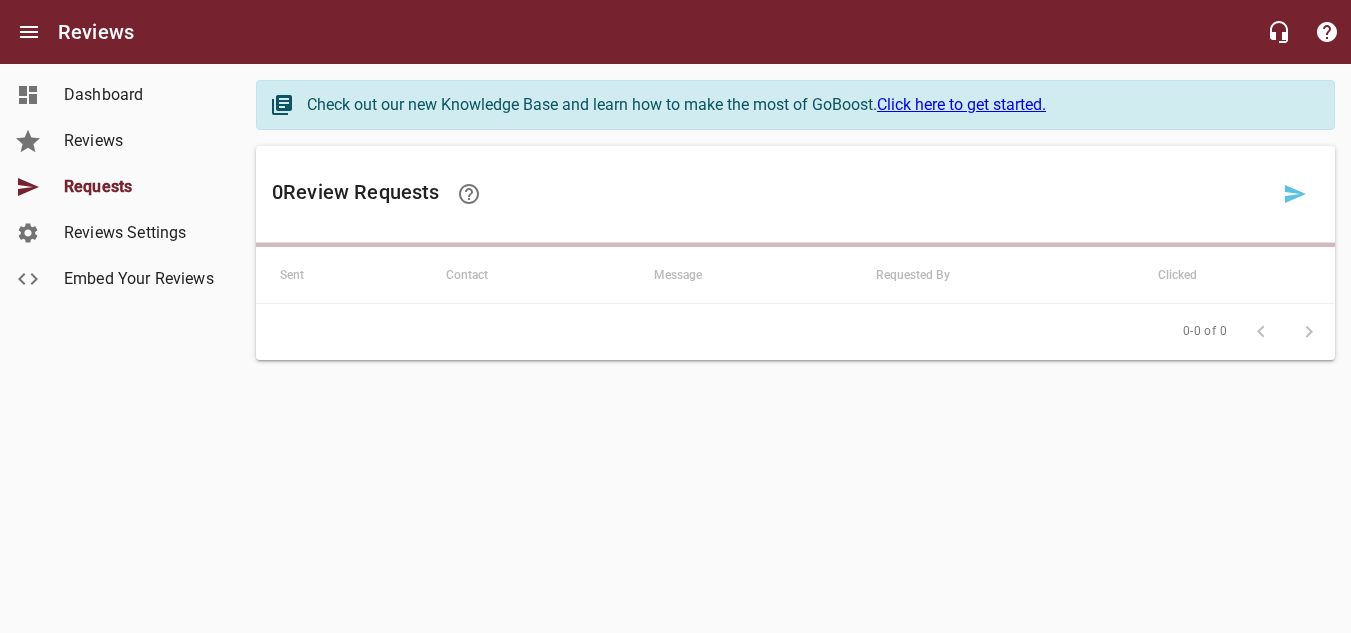 scroll, scrollTop: 0, scrollLeft: 0, axis: both 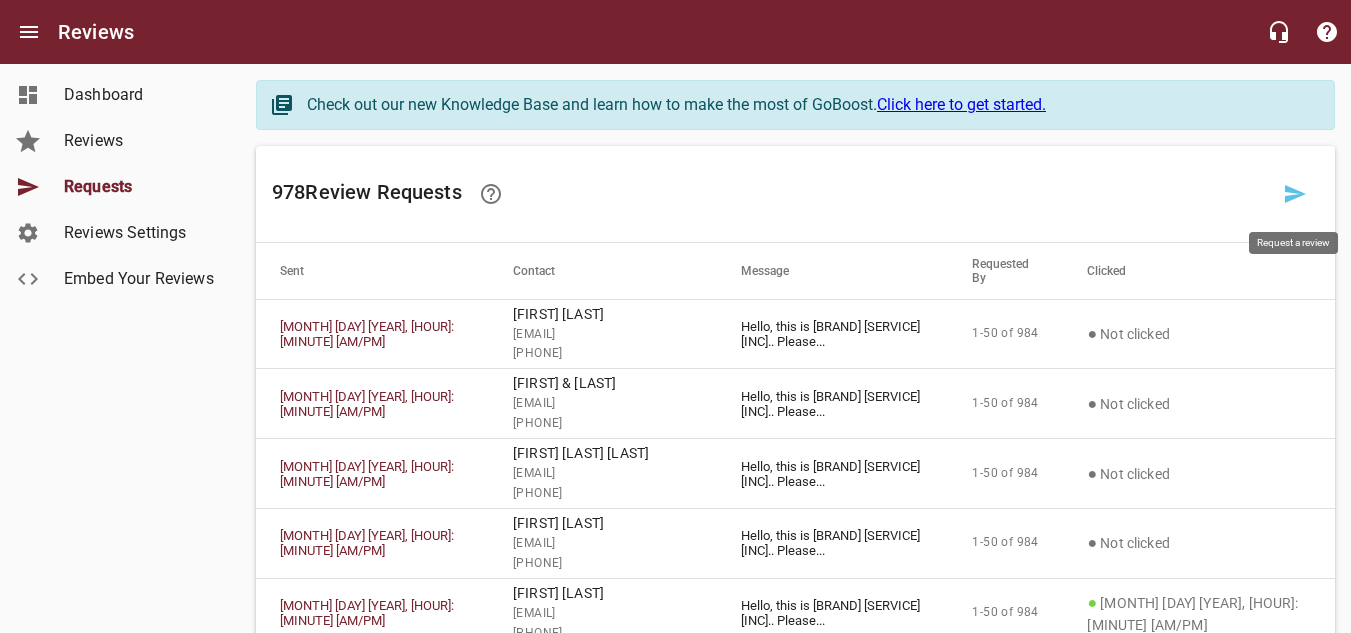 click at bounding box center (1295, 194) 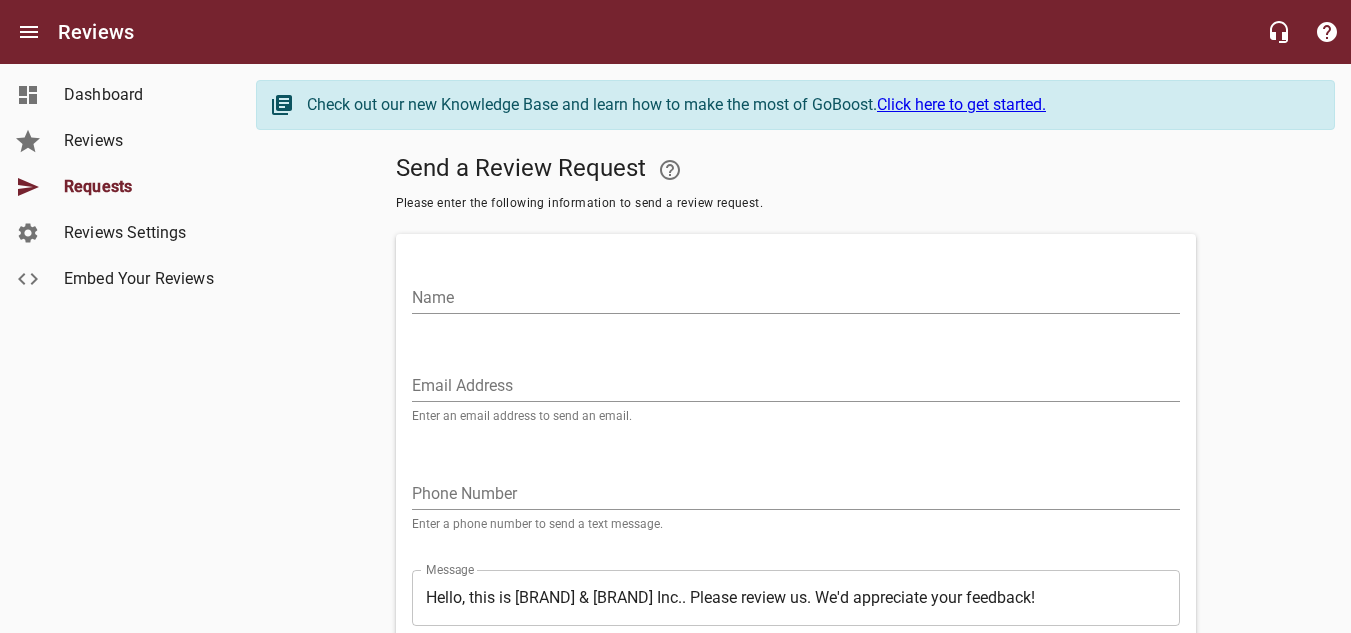 click on "Name" at bounding box center [796, 298] 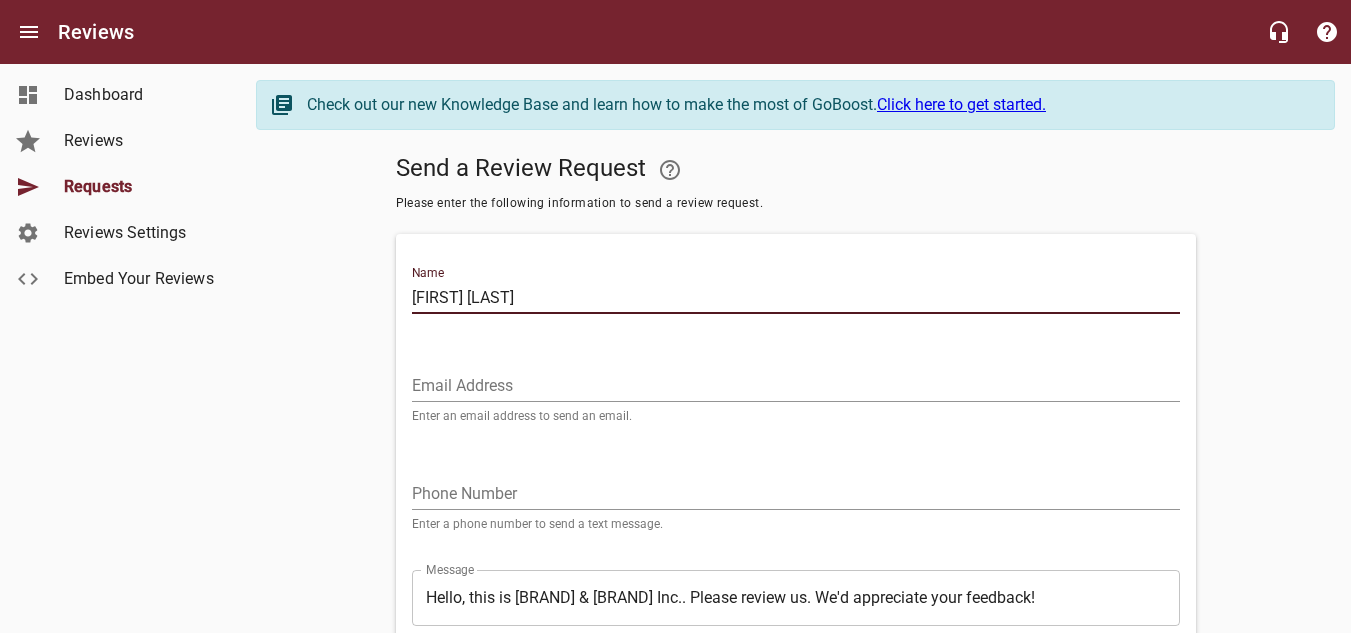 type on "[FIRST] [LAST]" 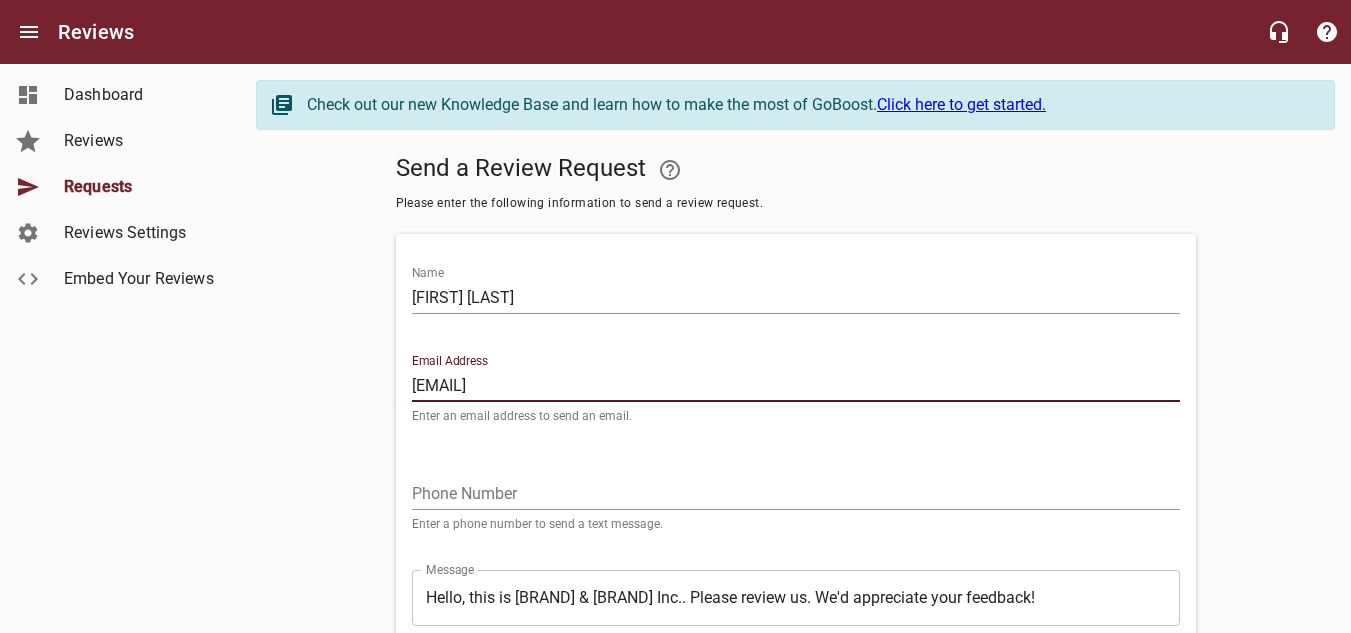 type on "[EMAIL]" 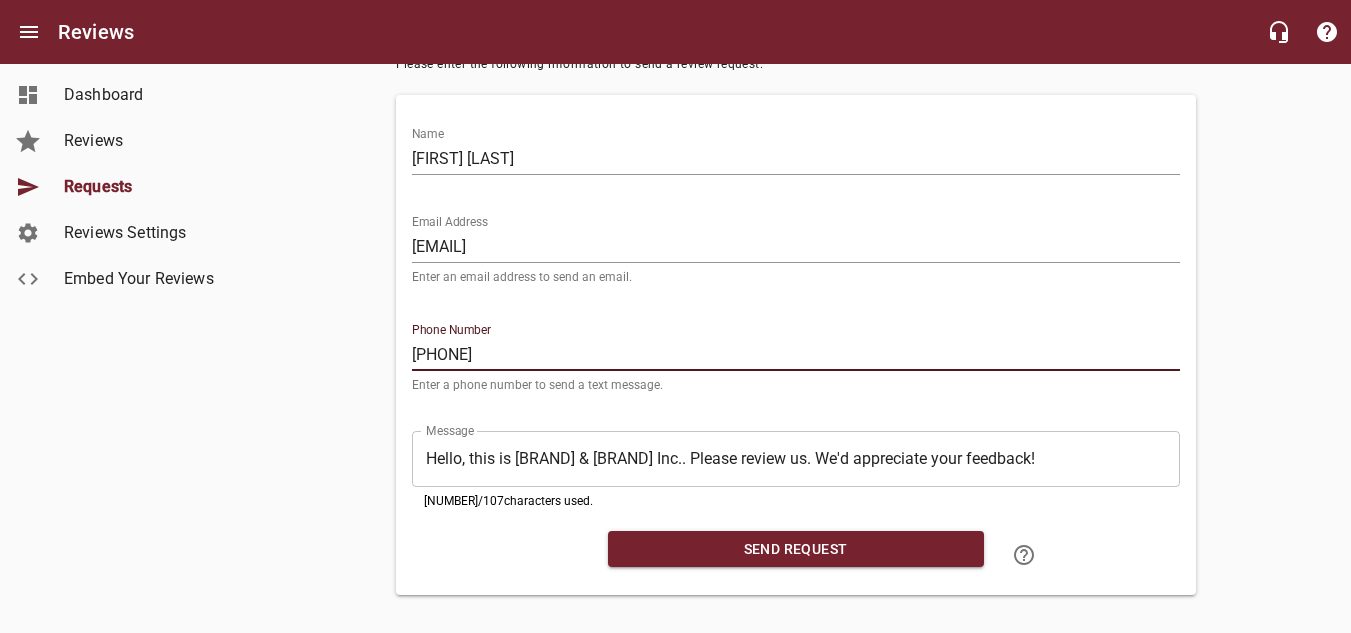 scroll, scrollTop: 159, scrollLeft: 0, axis: vertical 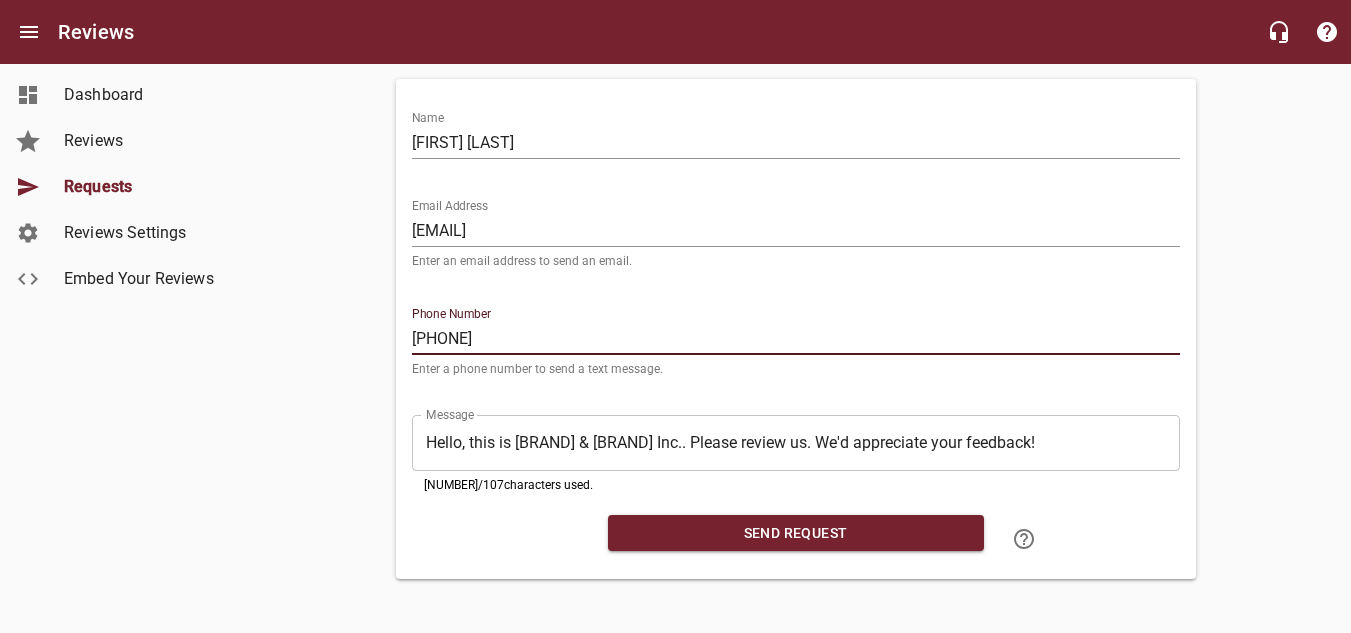 type on "[PHONE]" 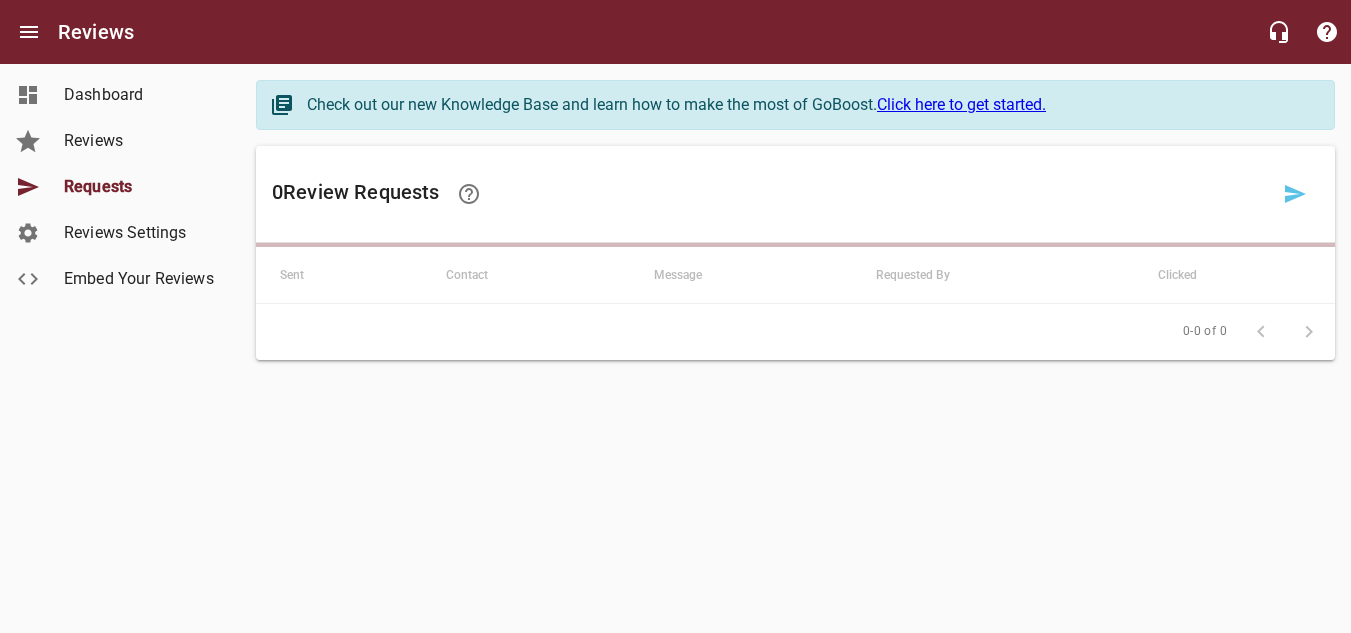 scroll, scrollTop: 0, scrollLeft: 0, axis: both 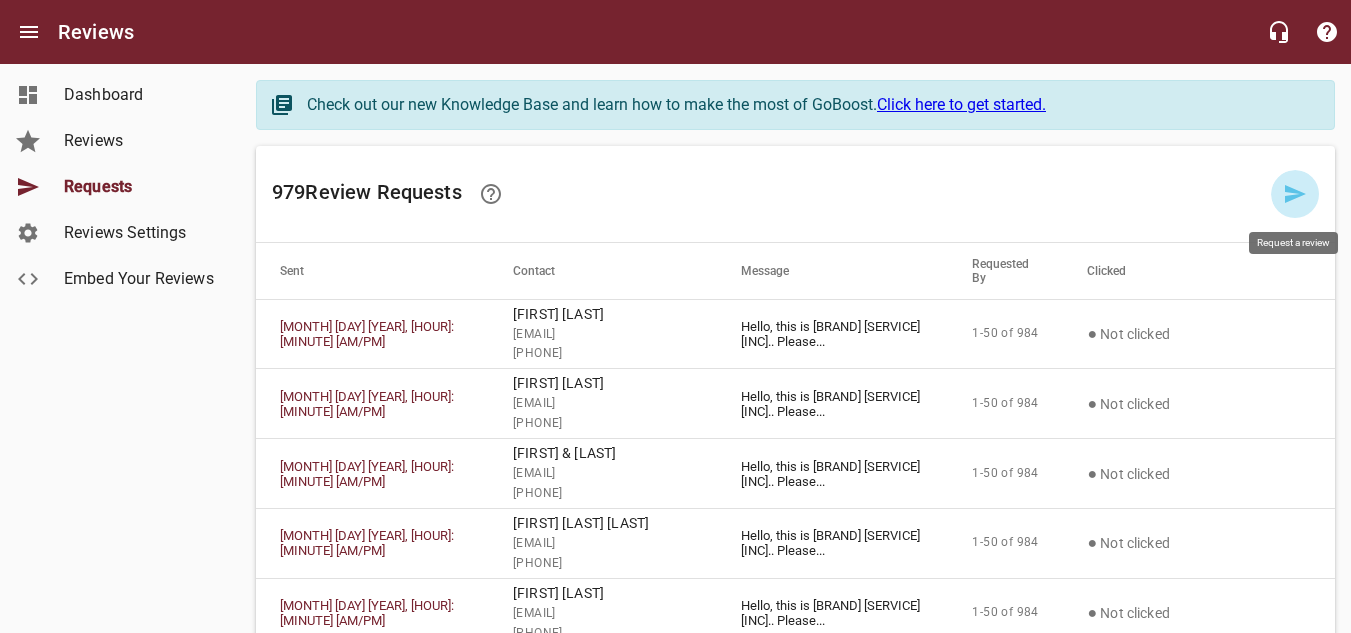 click at bounding box center [1295, 194] 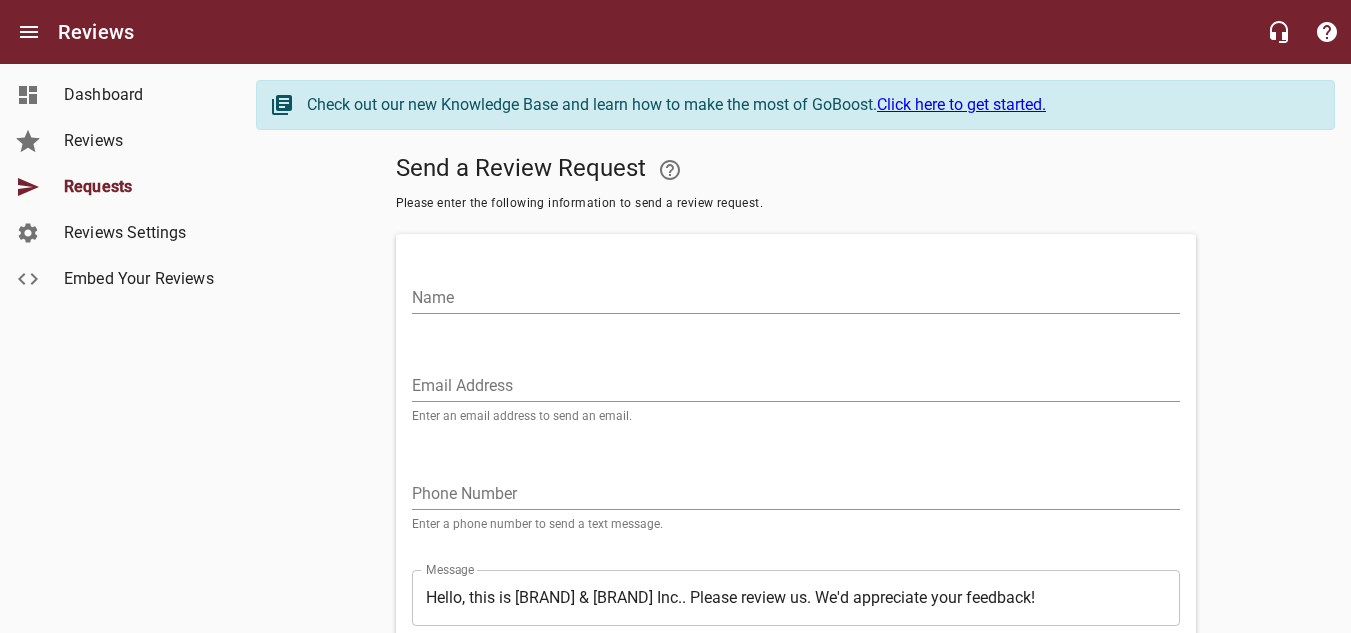 click on "Name" at bounding box center (796, 298) 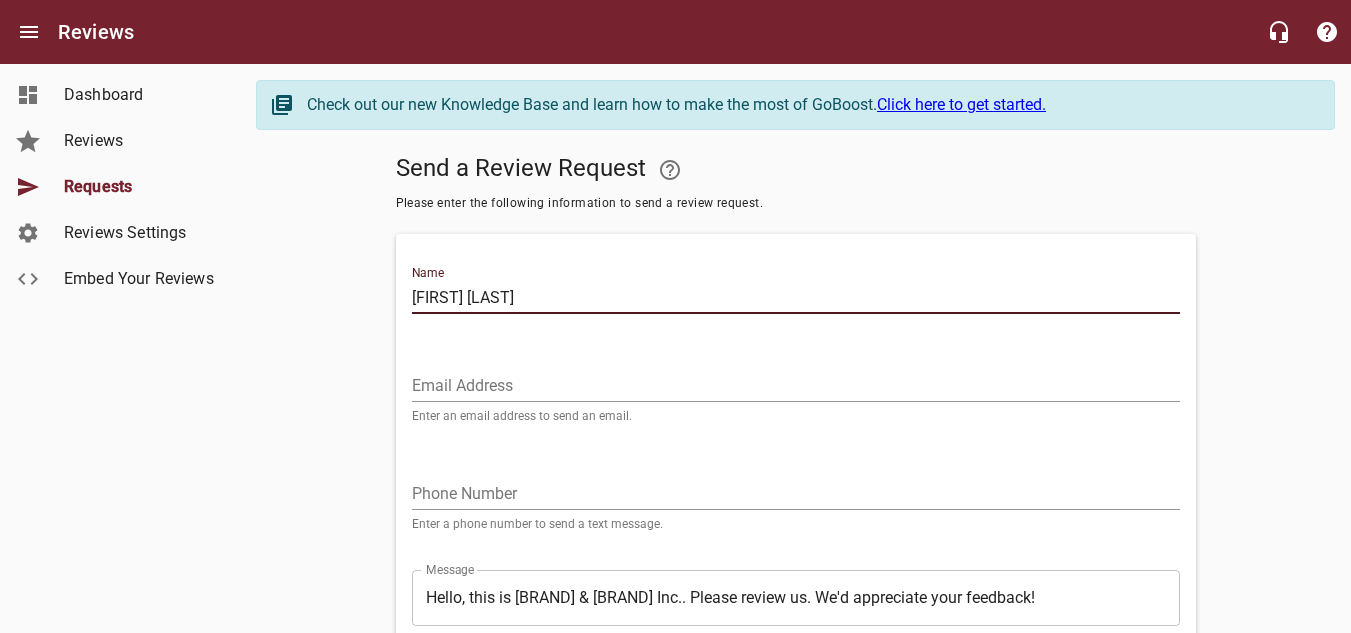 type on "[FIRST] [LAST]" 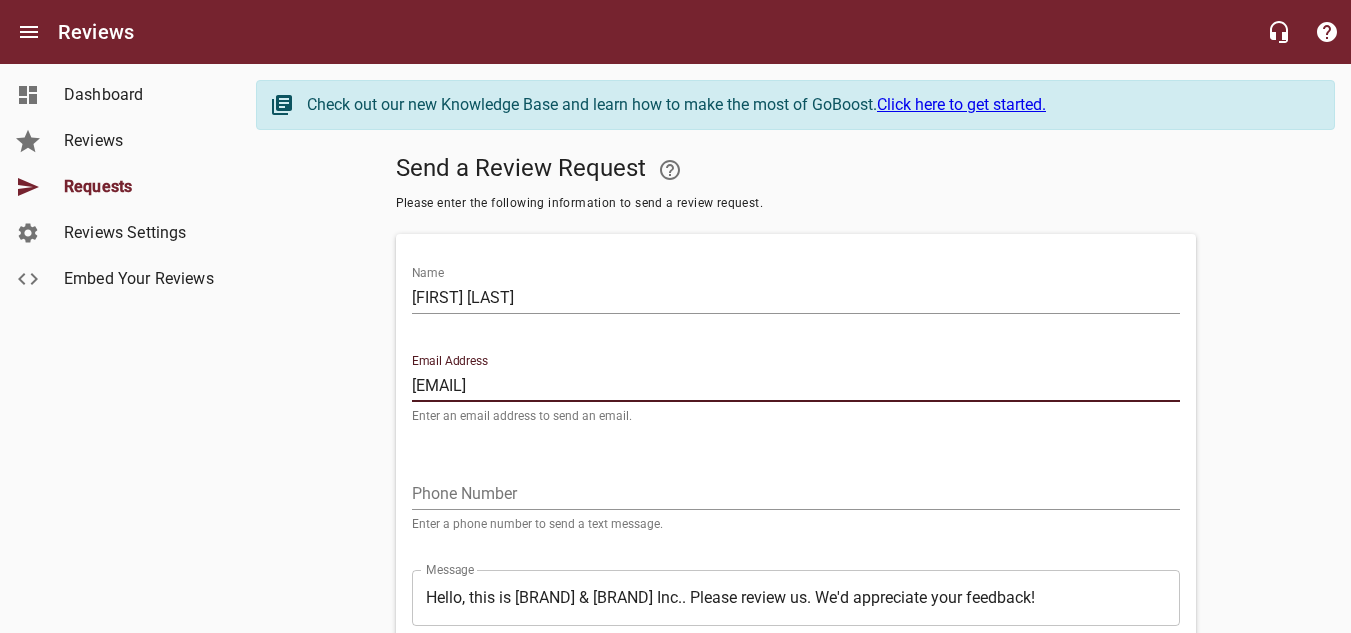type on "[EMAIL]" 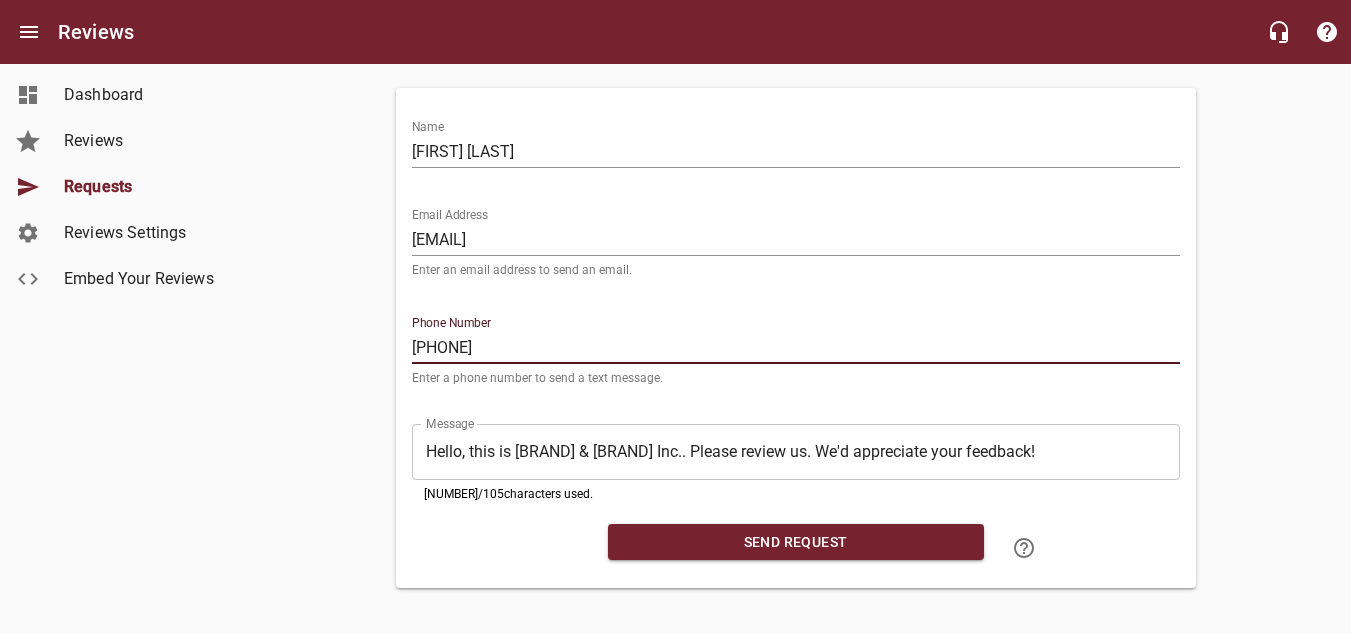 scroll, scrollTop: 159, scrollLeft: 0, axis: vertical 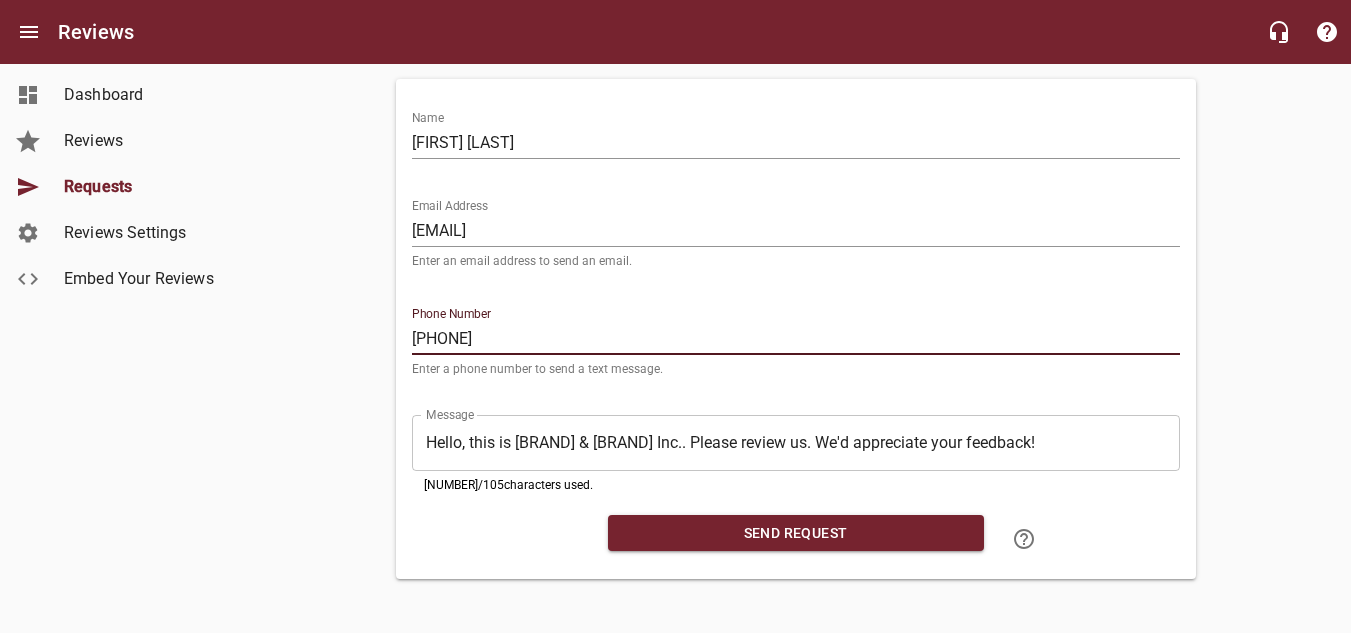 type on "[PHONE]" 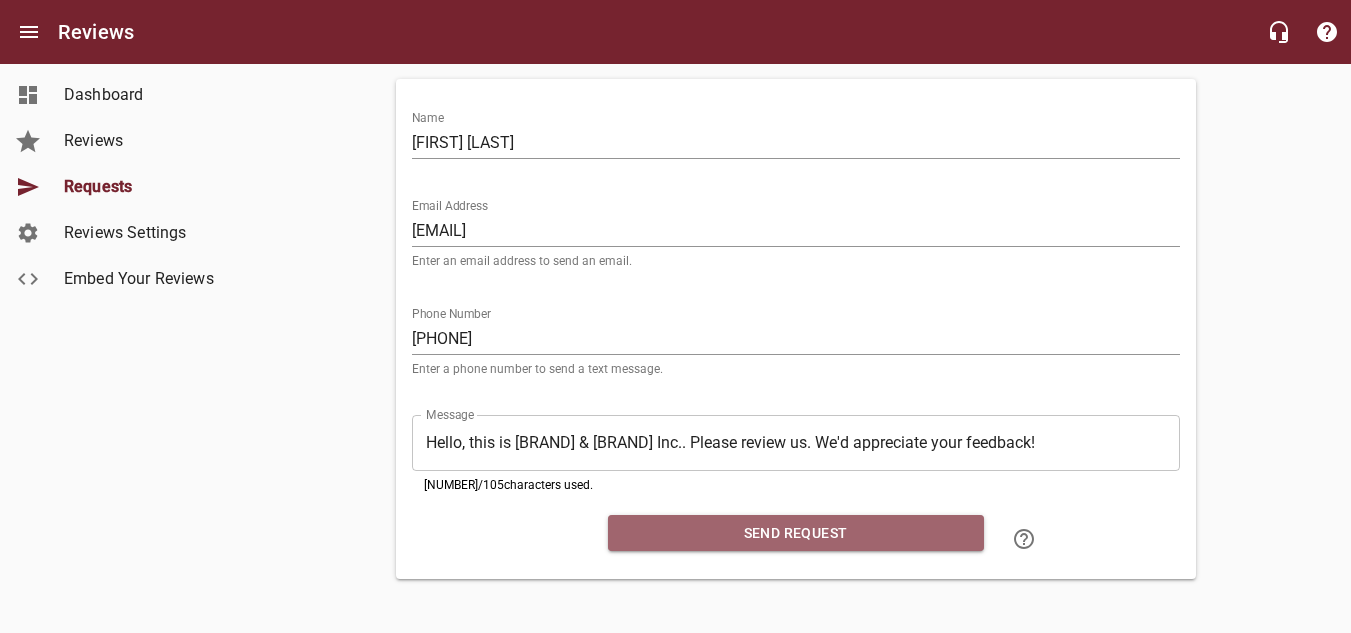 click on "Send Request" at bounding box center (796, 533) 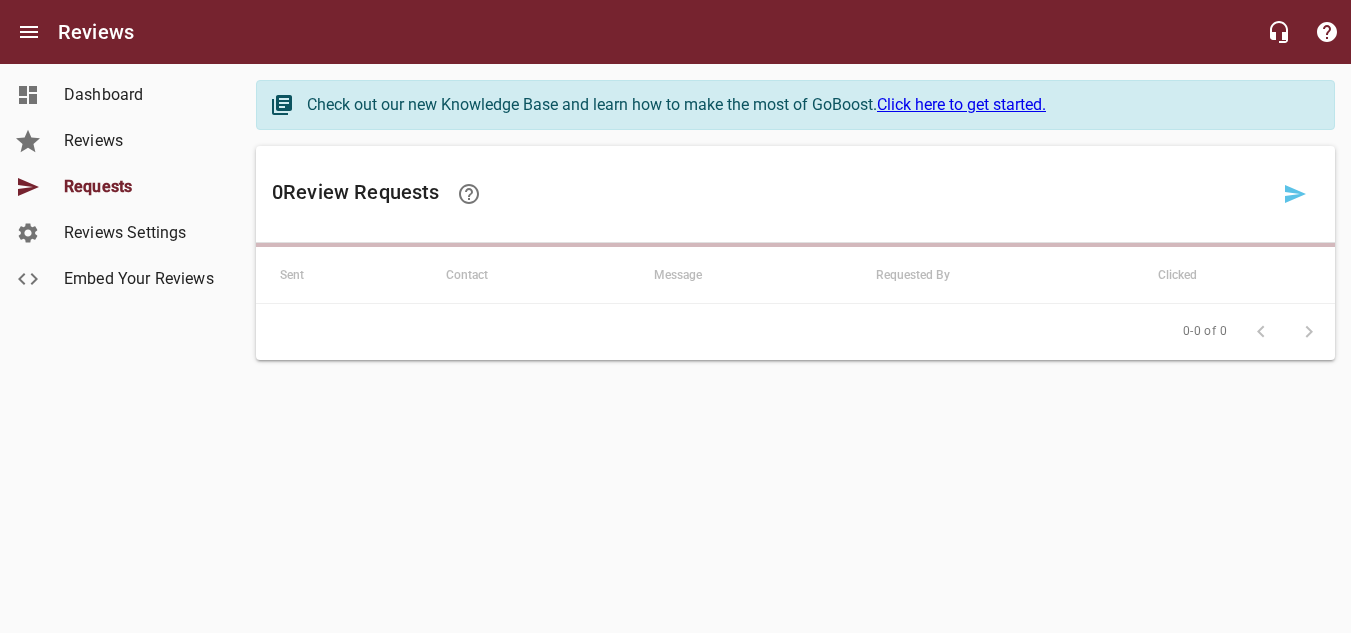 scroll, scrollTop: 0, scrollLeft: 0, axis: both 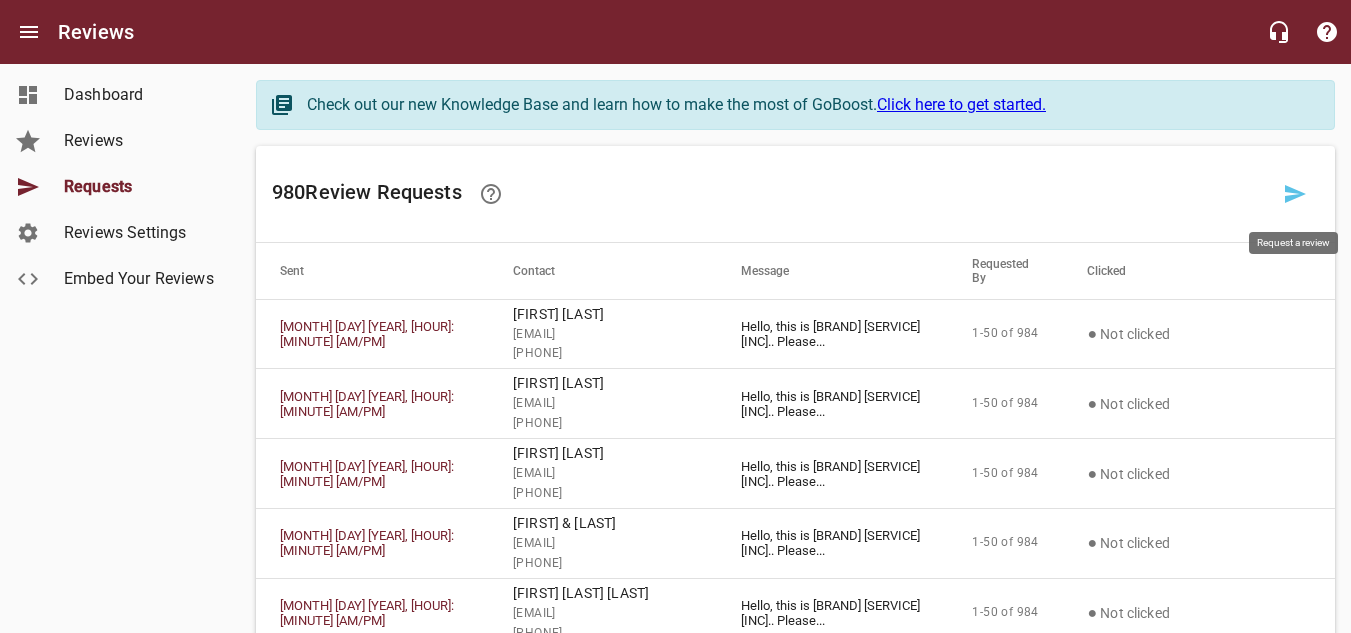click at bounding box center [1295, 194] 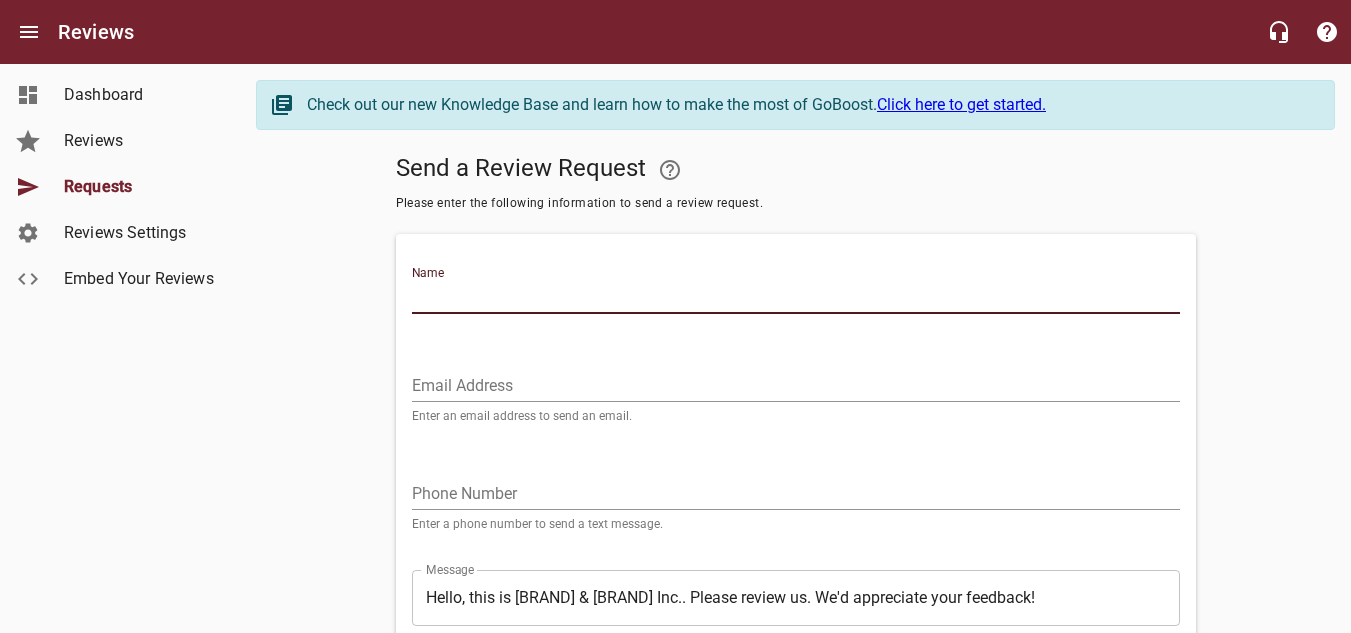 click on "Name" at bounding box center (796, 298) 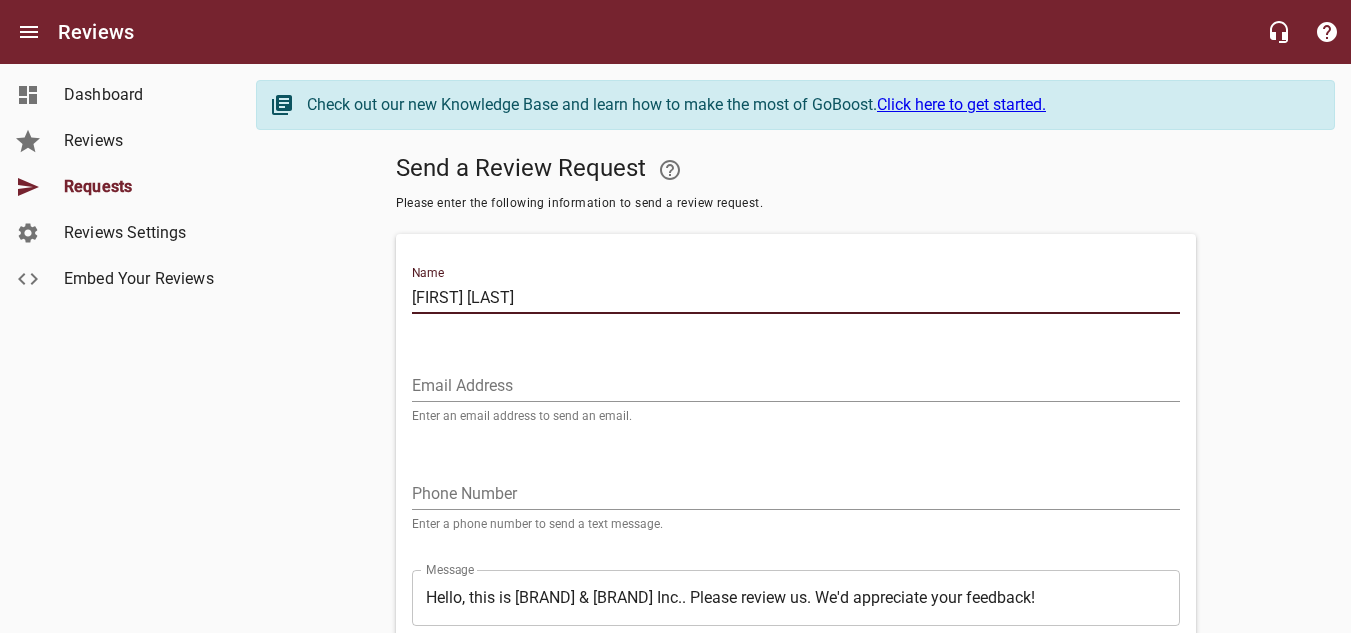 type on "[FIRST] [LAST]" 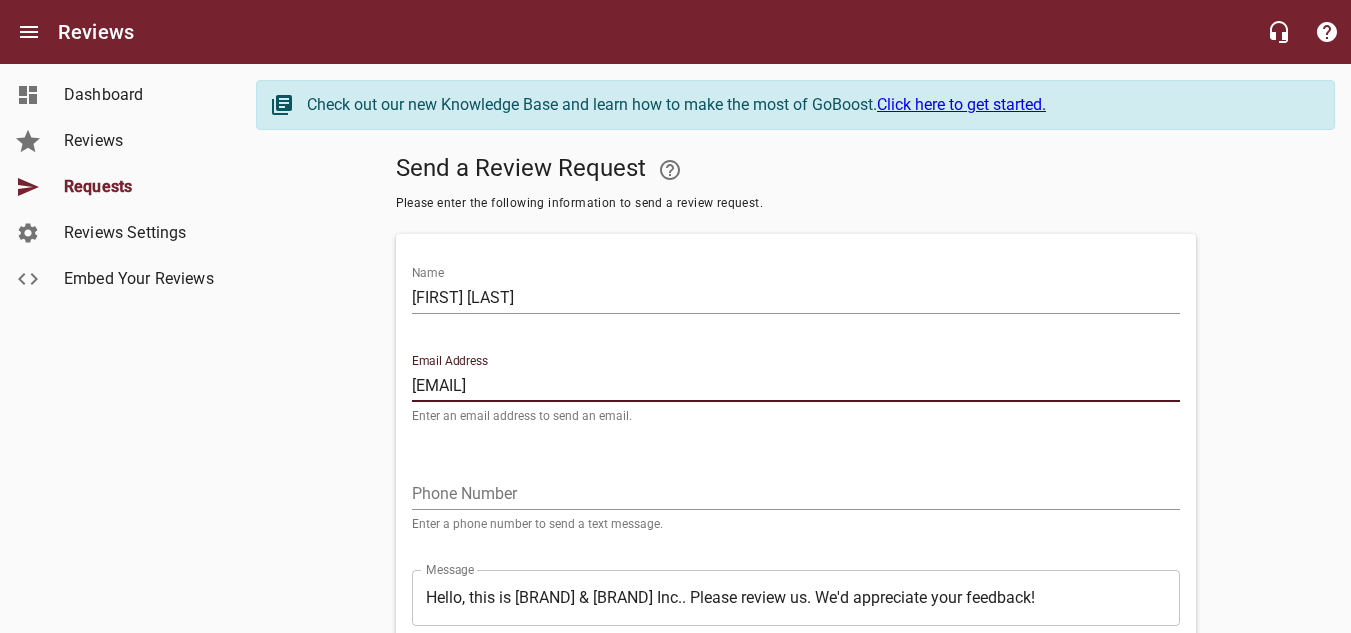 type on "[EMAIL]" 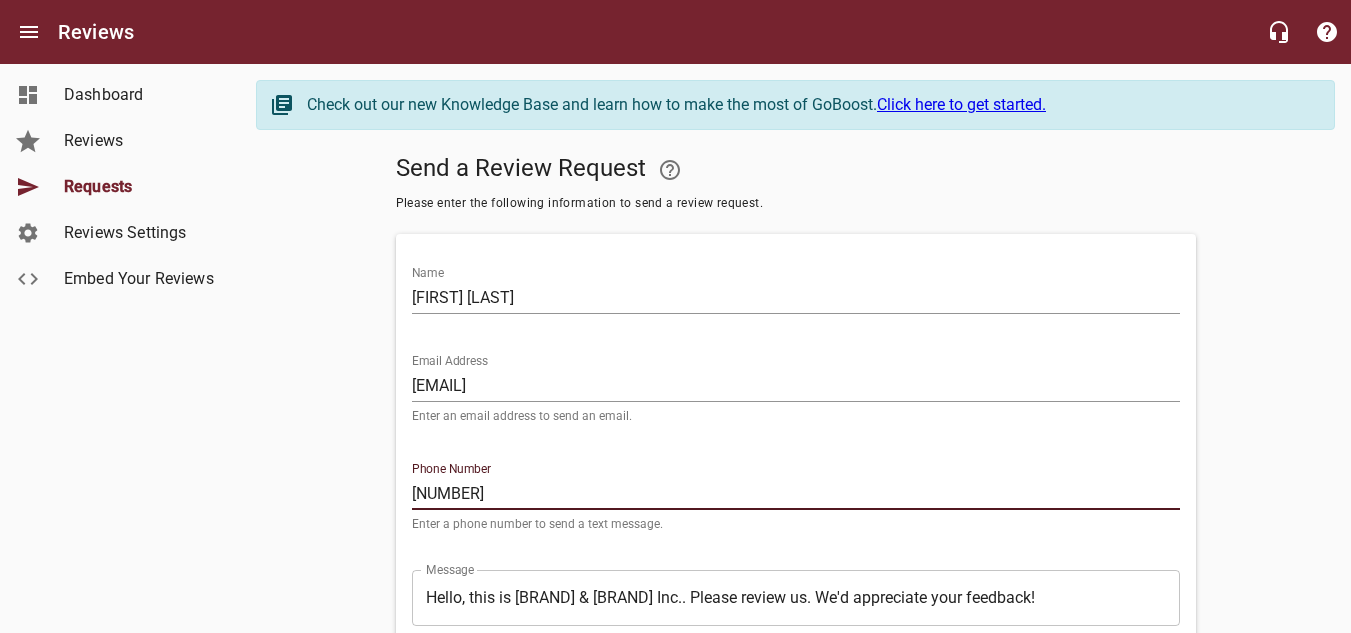 scroll, scrollTop: 159, scrollLeft: 0, axis: vertical 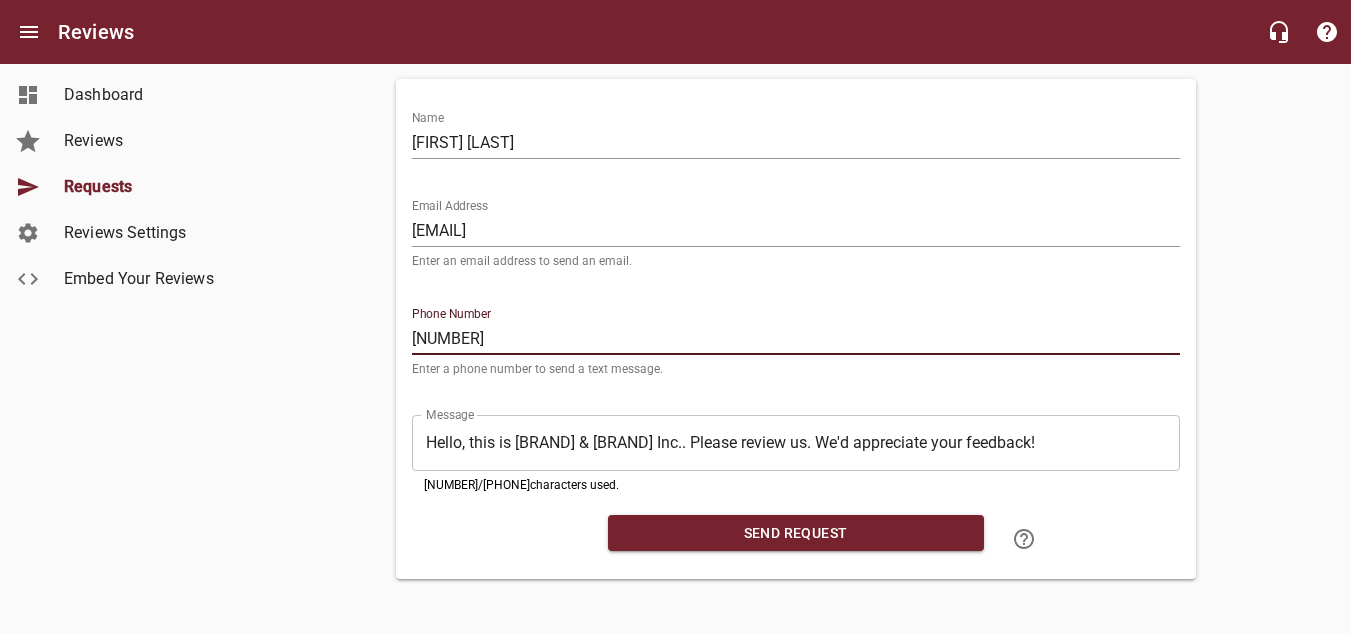 type on "[NUMBER]" 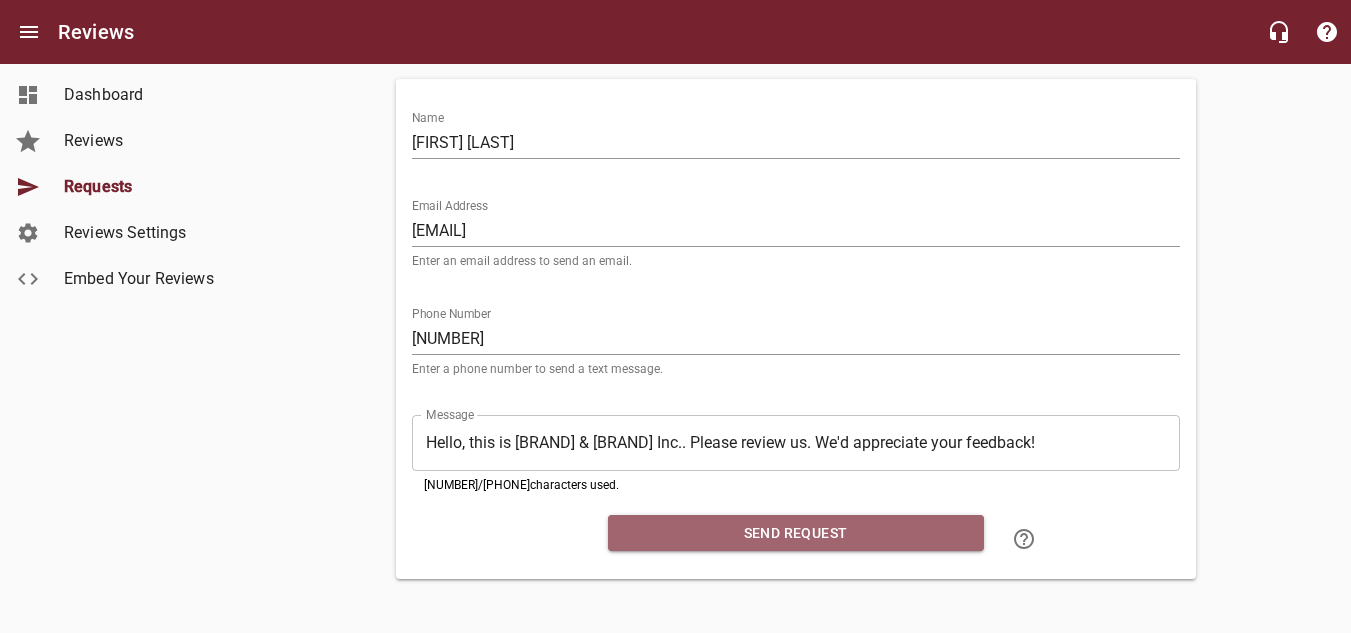 click on "Send Request" at bounding box center (796, 533) 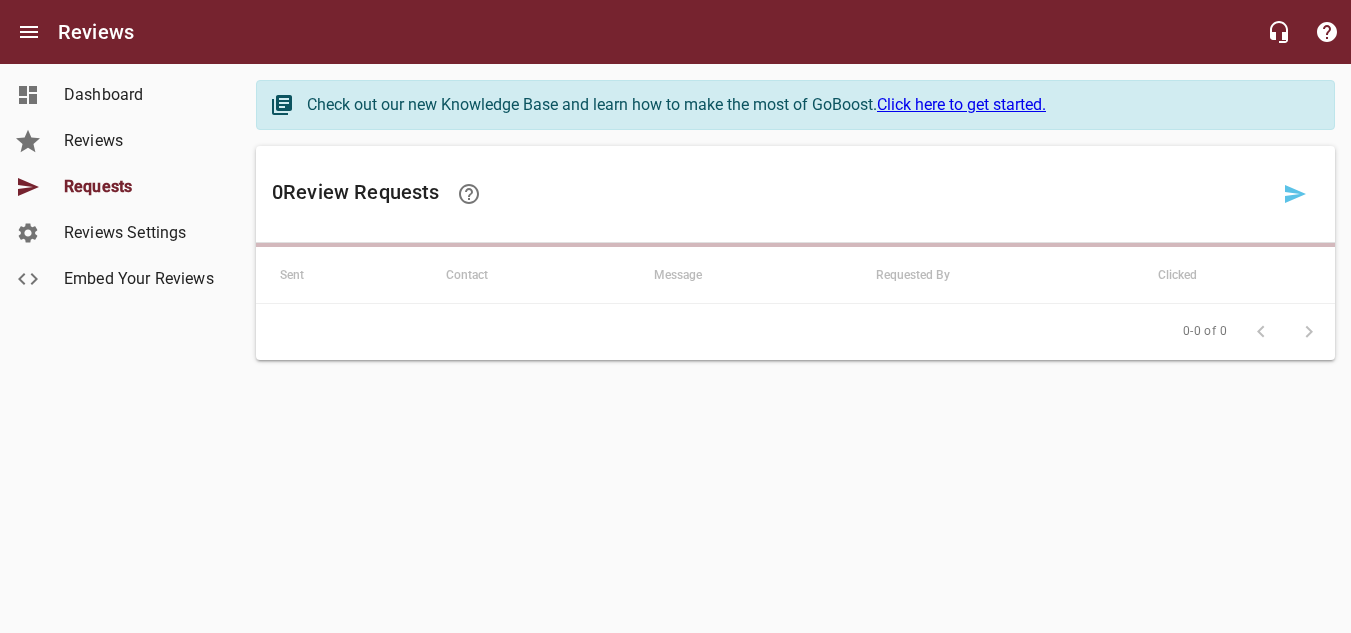 scroll, scrollTop: 0, scrollLeft: 0, axis: both 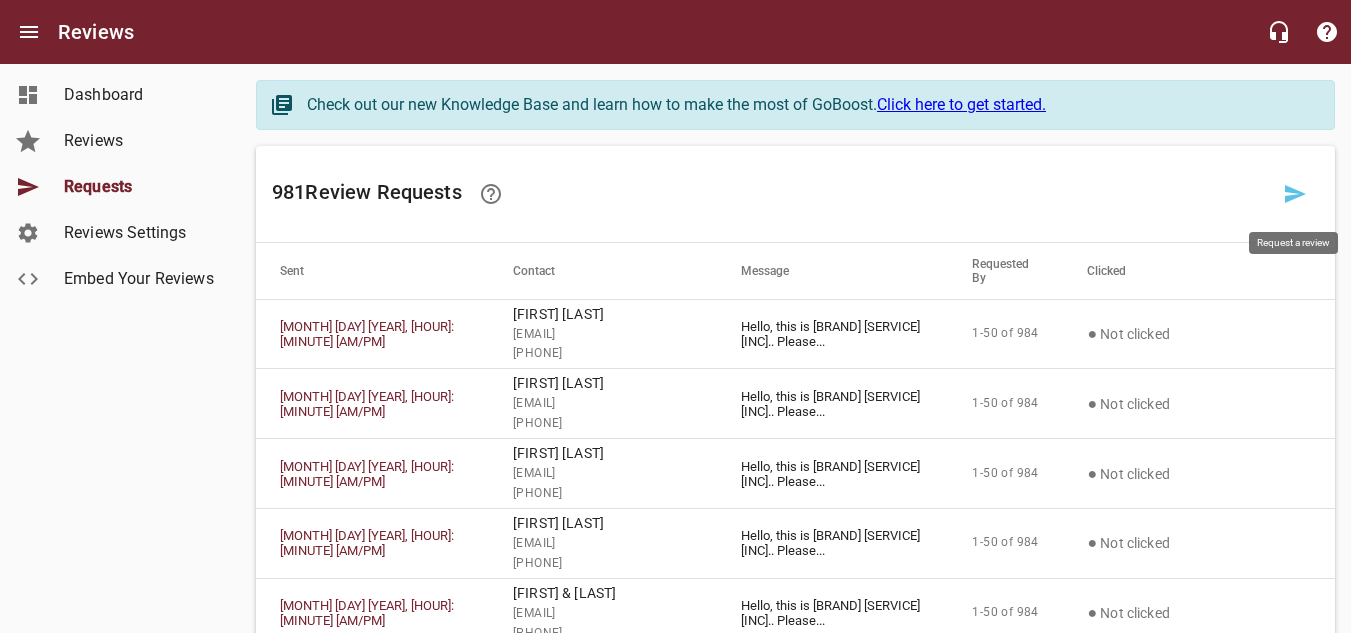 click at bounding box center [1295, 194] 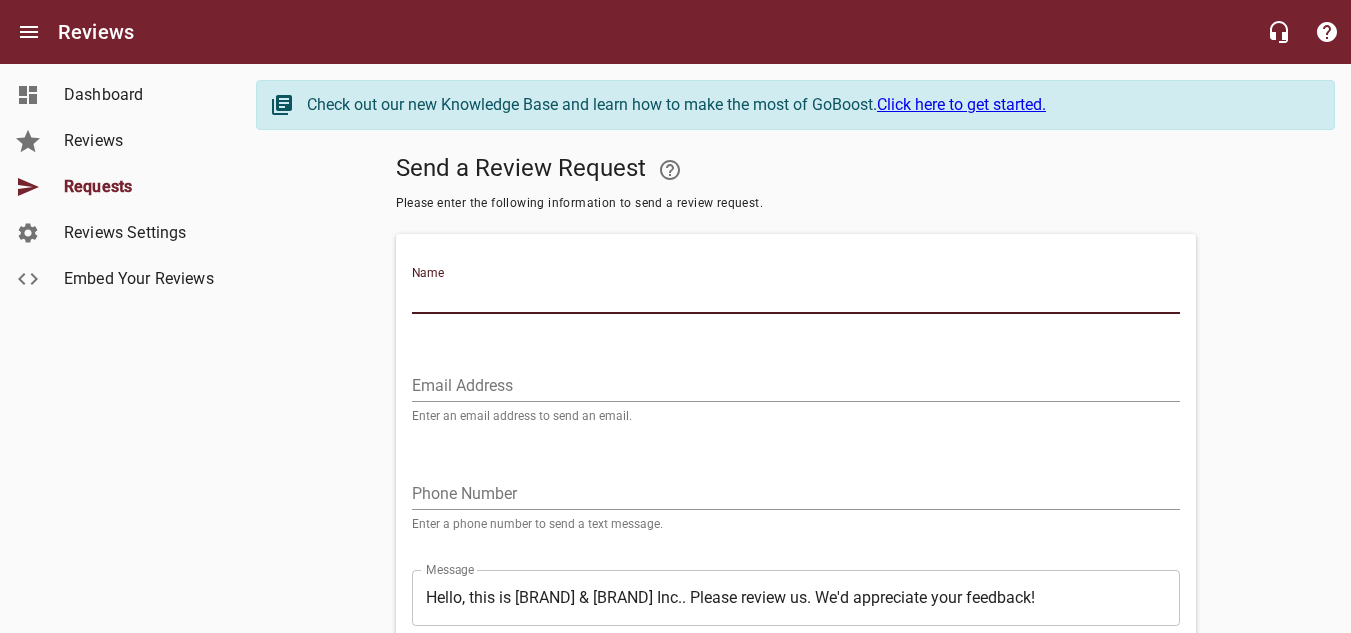 click on "Name" at bounding box center (796, 298) 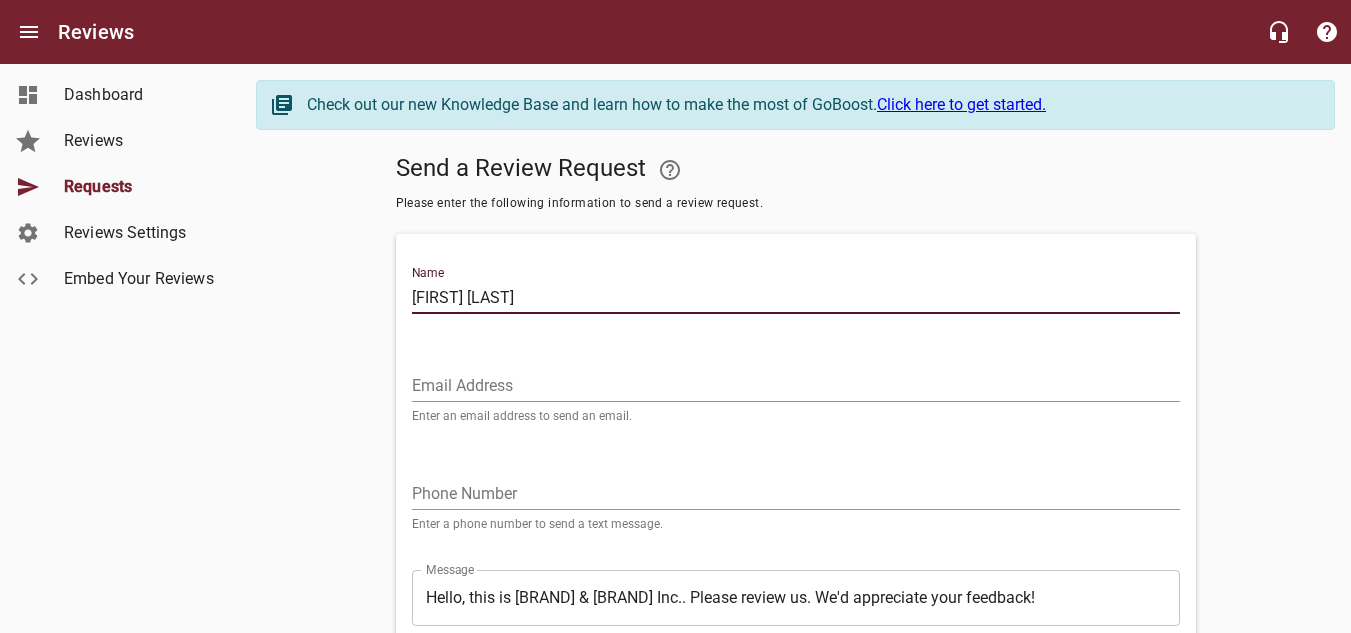 type on "[FIRST] [LAST]" 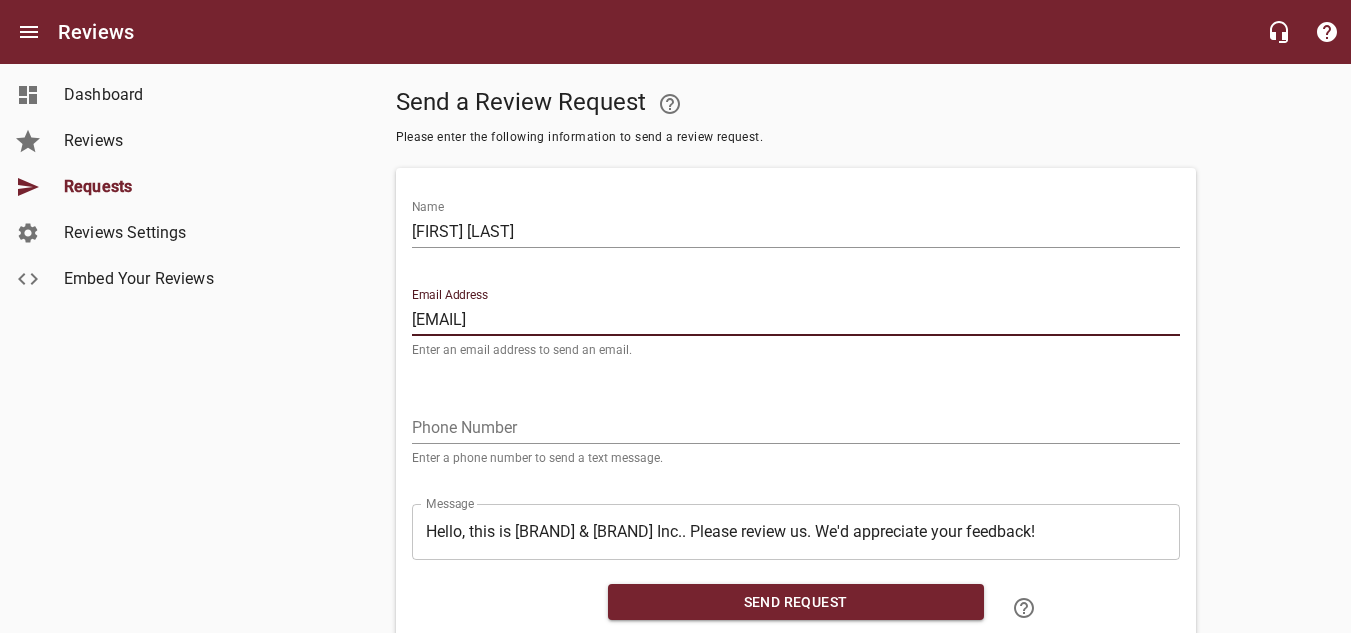 scroll, scrollTop: 100, scrollLeft: 0, axis: vertical 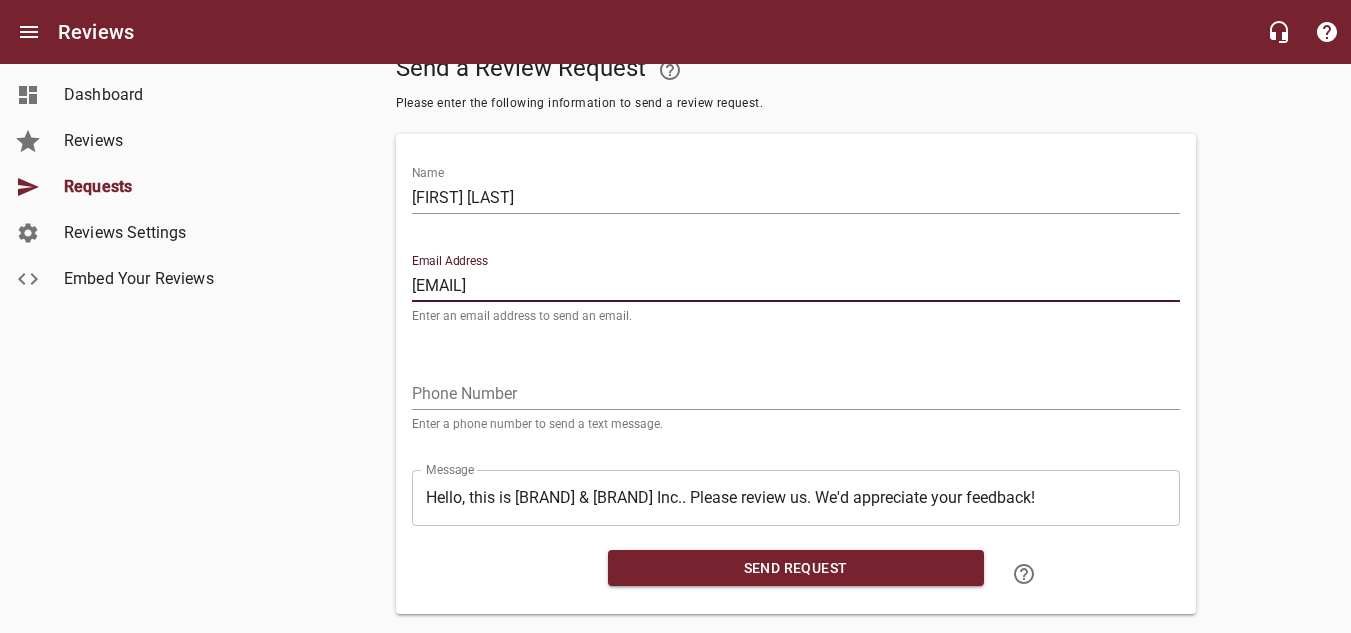 type on "[EMAIL]" 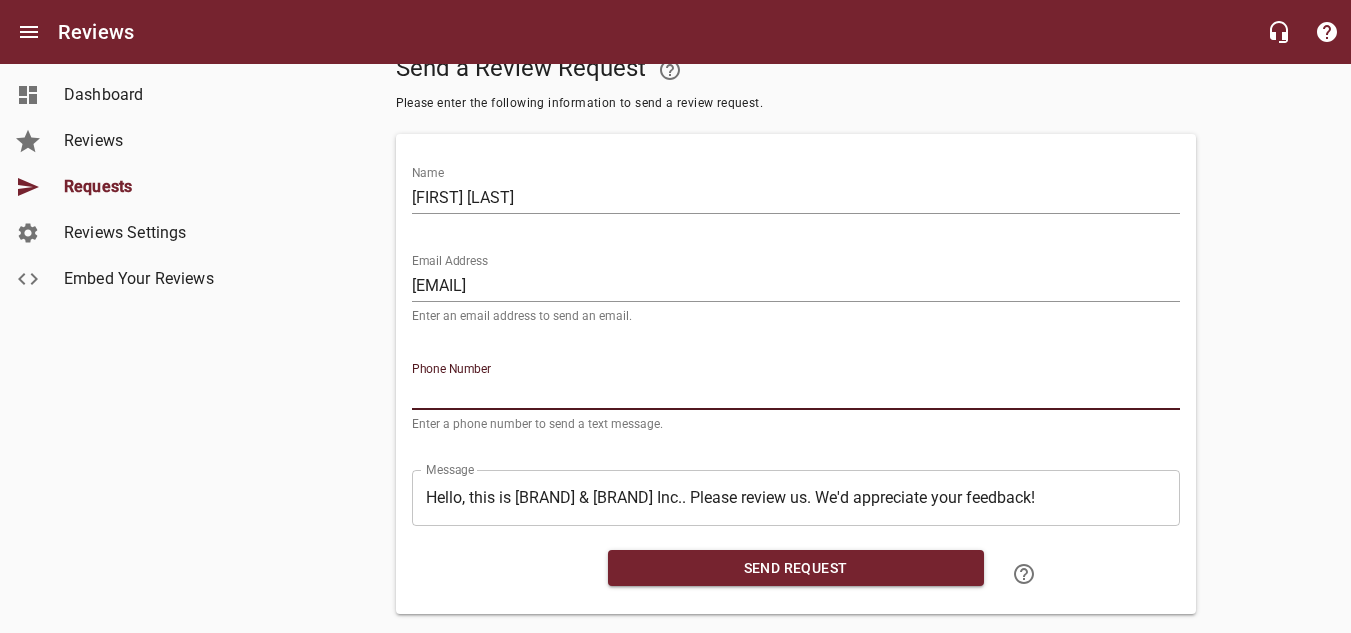 click at bounding box center (796, 394) 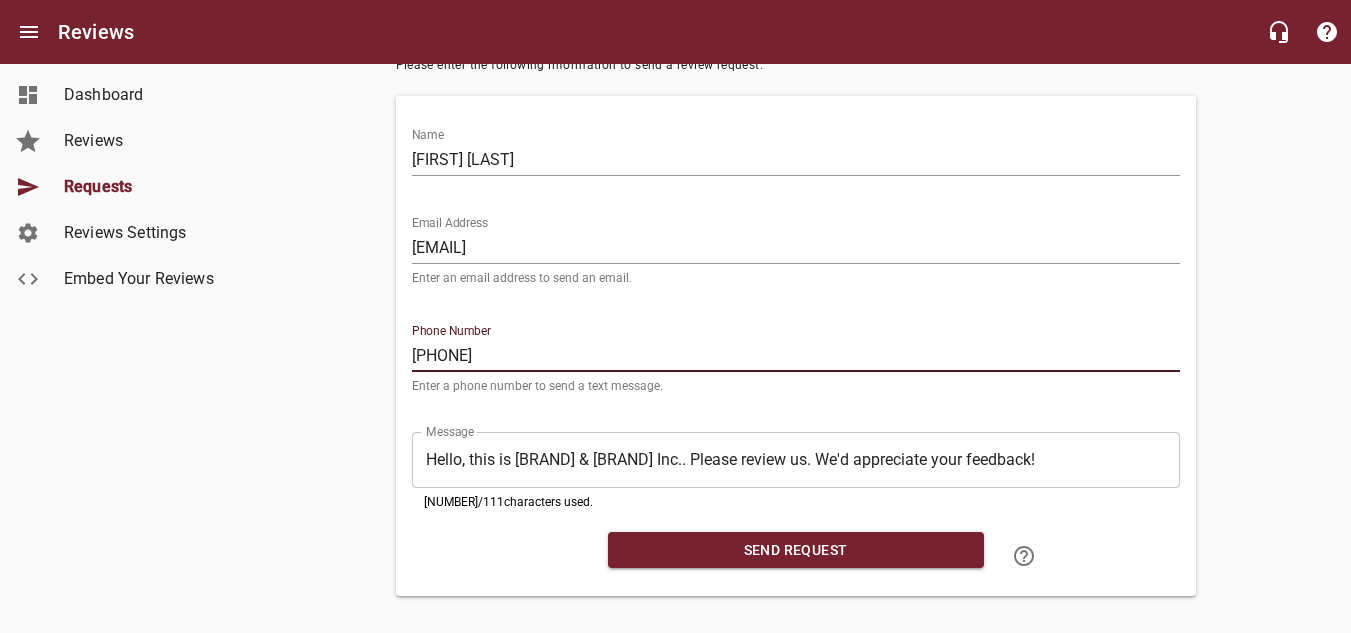 scroll, scrollTop: 159, scrollLeft: 0, axis: vertical 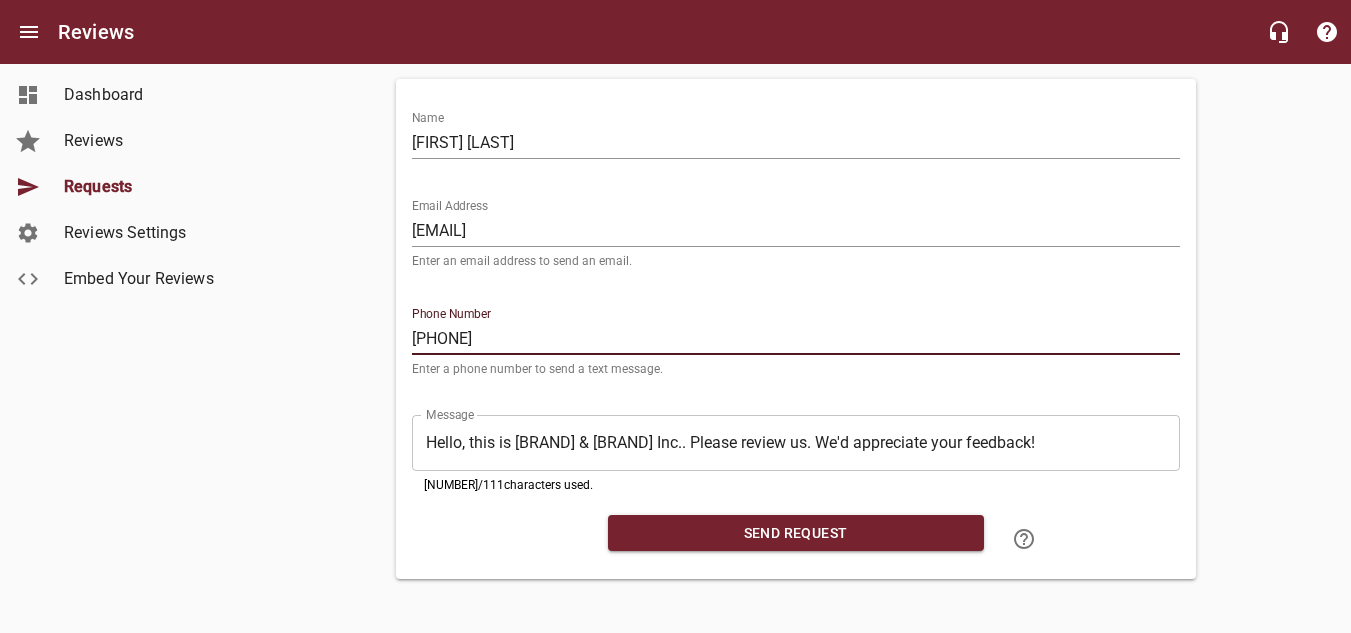 type on "[PHONE]" 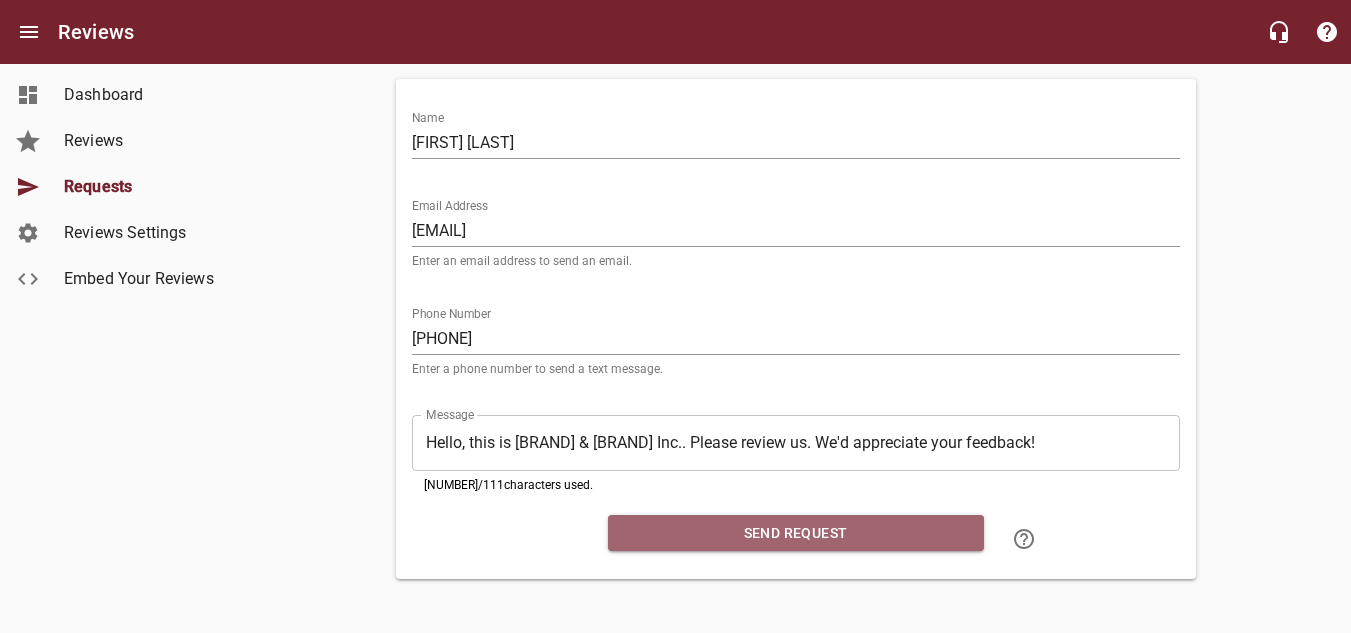 click on "Send Request" at bounding box center (796, 533) 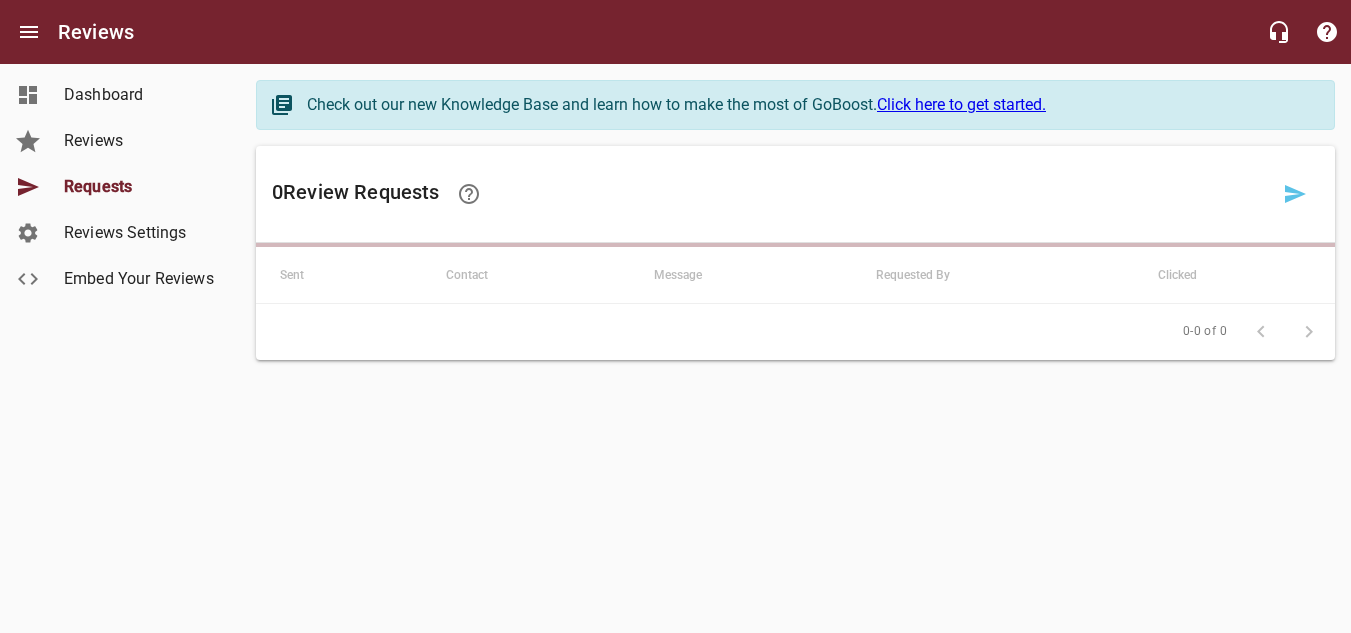 scroll, scrollTop: 0, scrollLeft: 0, axis: both 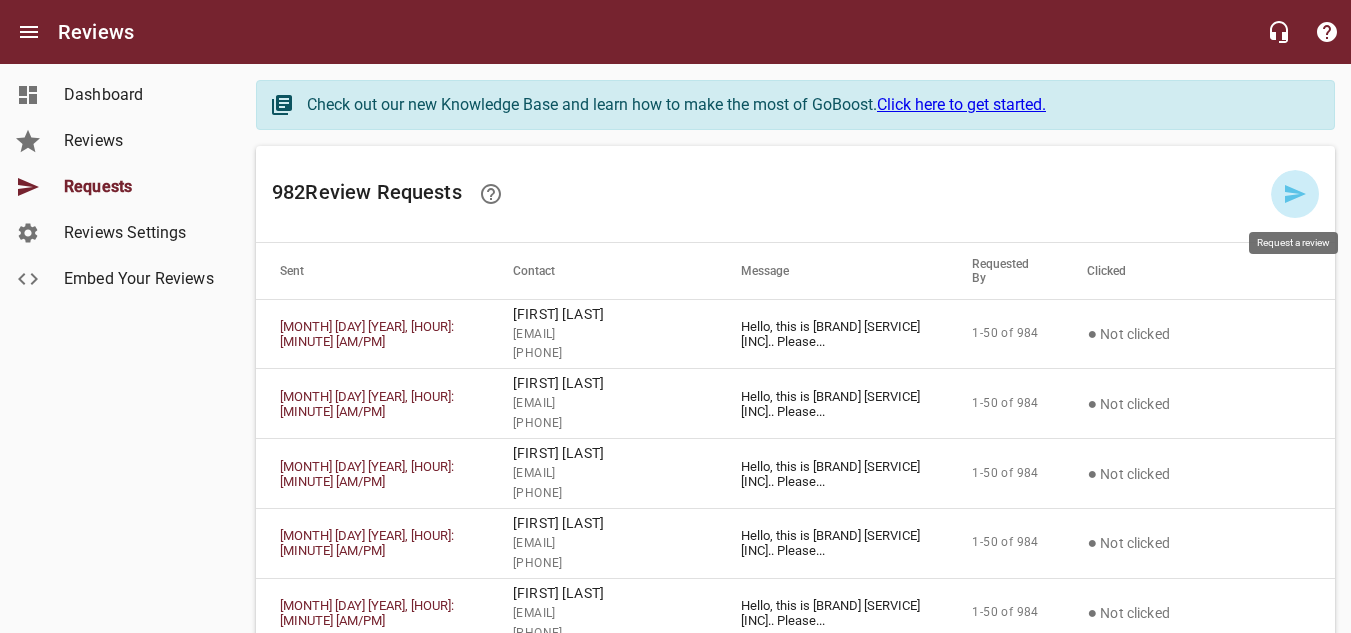 click at bounding box center [1295, 194] 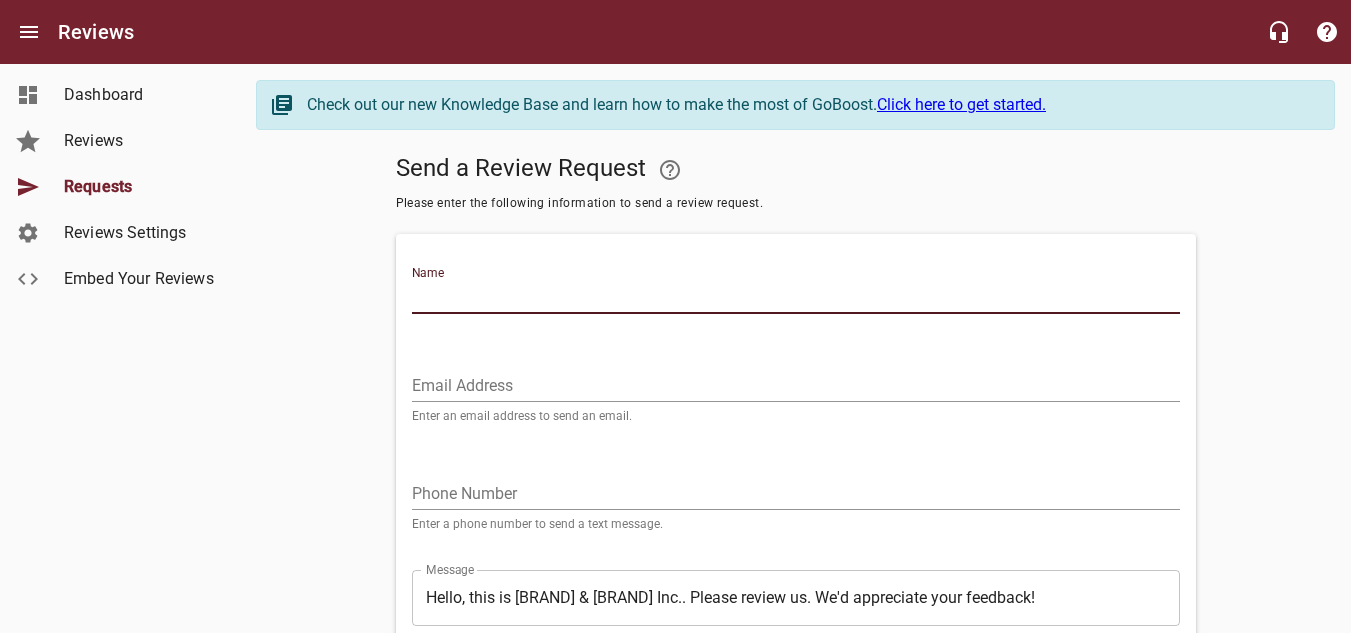 click on "Name" at bounding box center (796, 298) 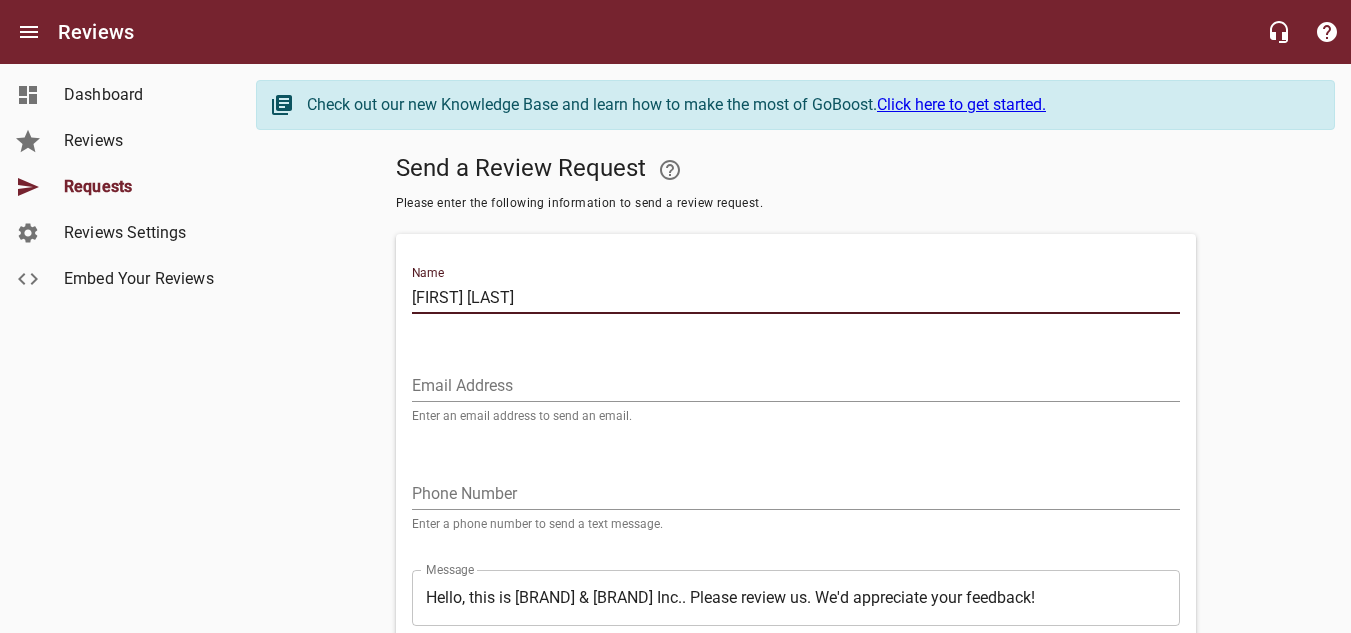 type on "[FIRST] [LAST]" 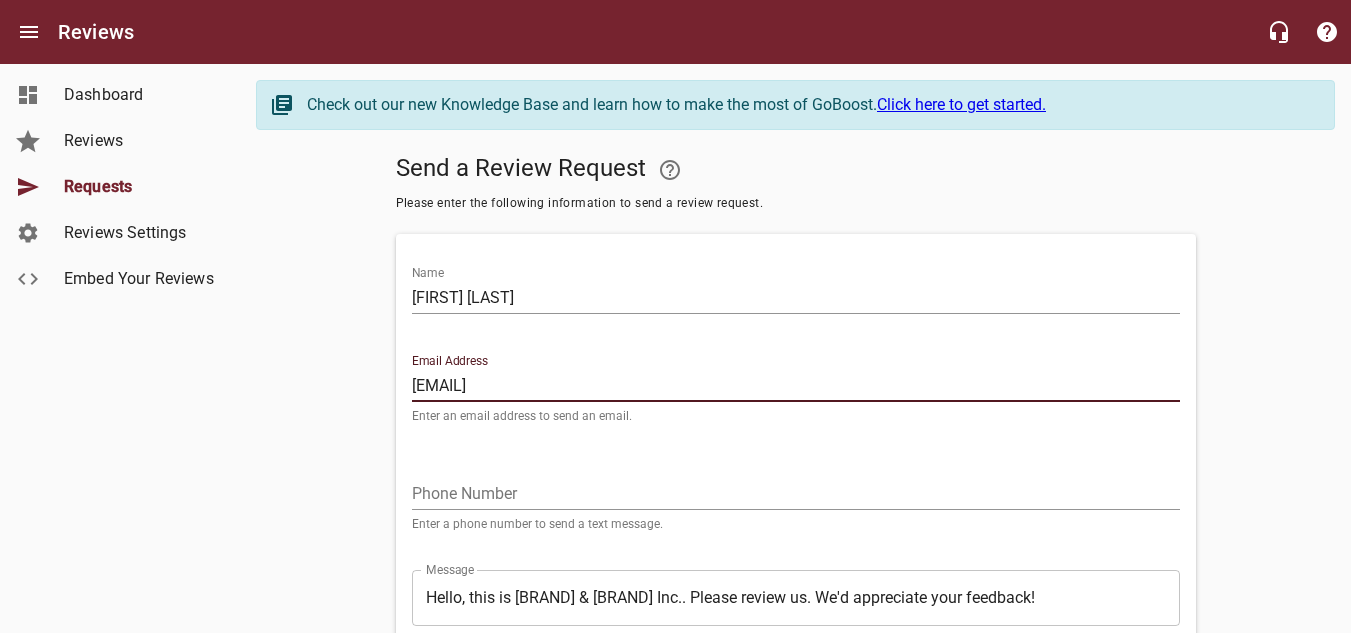 type on "[EMAIL]" 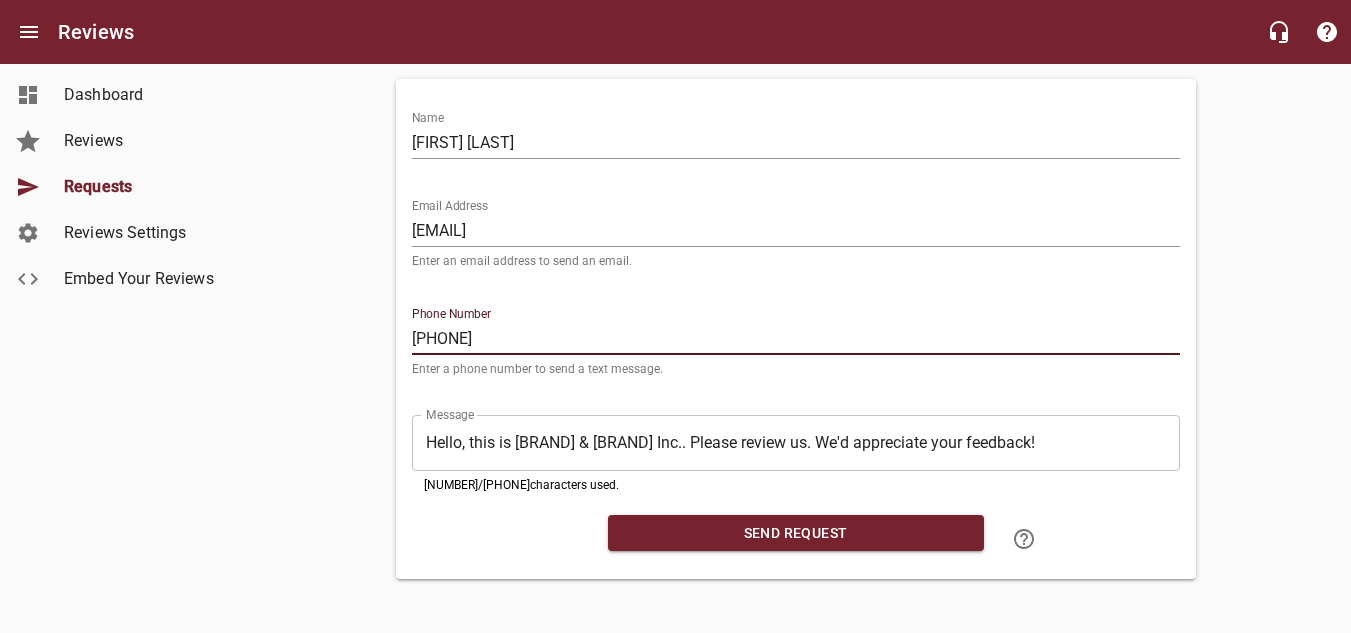 scroll, scrollTop: 159, scrollLeft: 0, axis: vertical 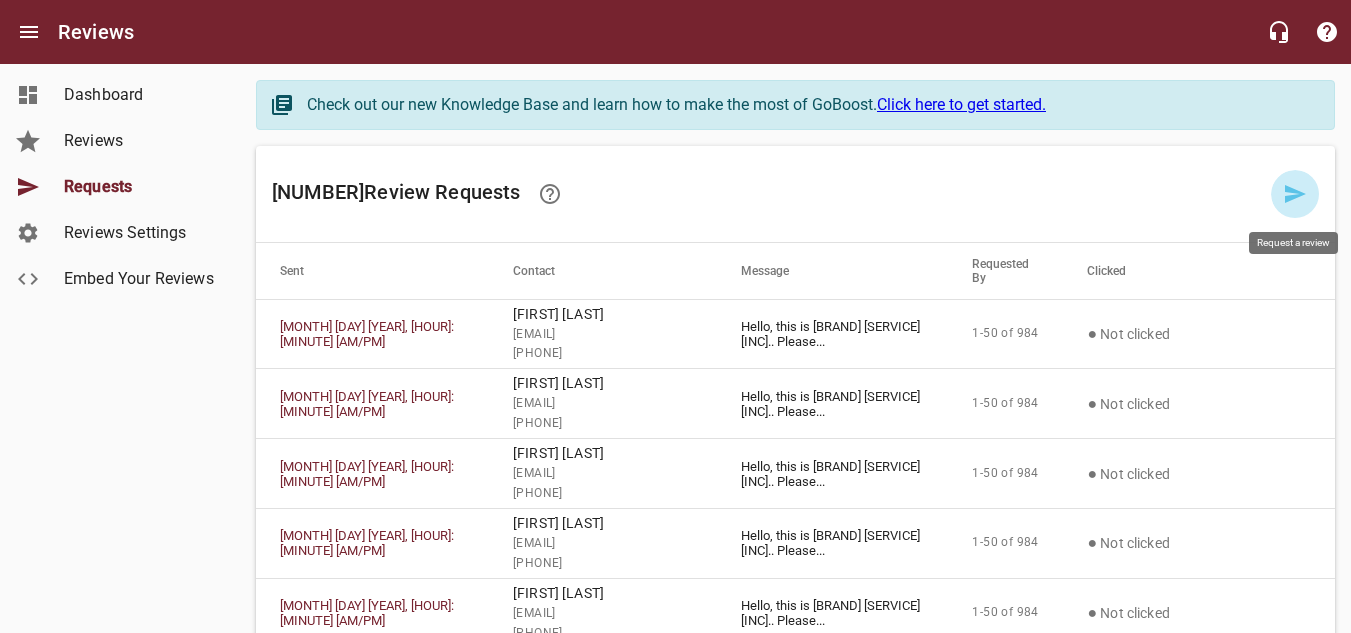 click at bounding box center [1295, 194] 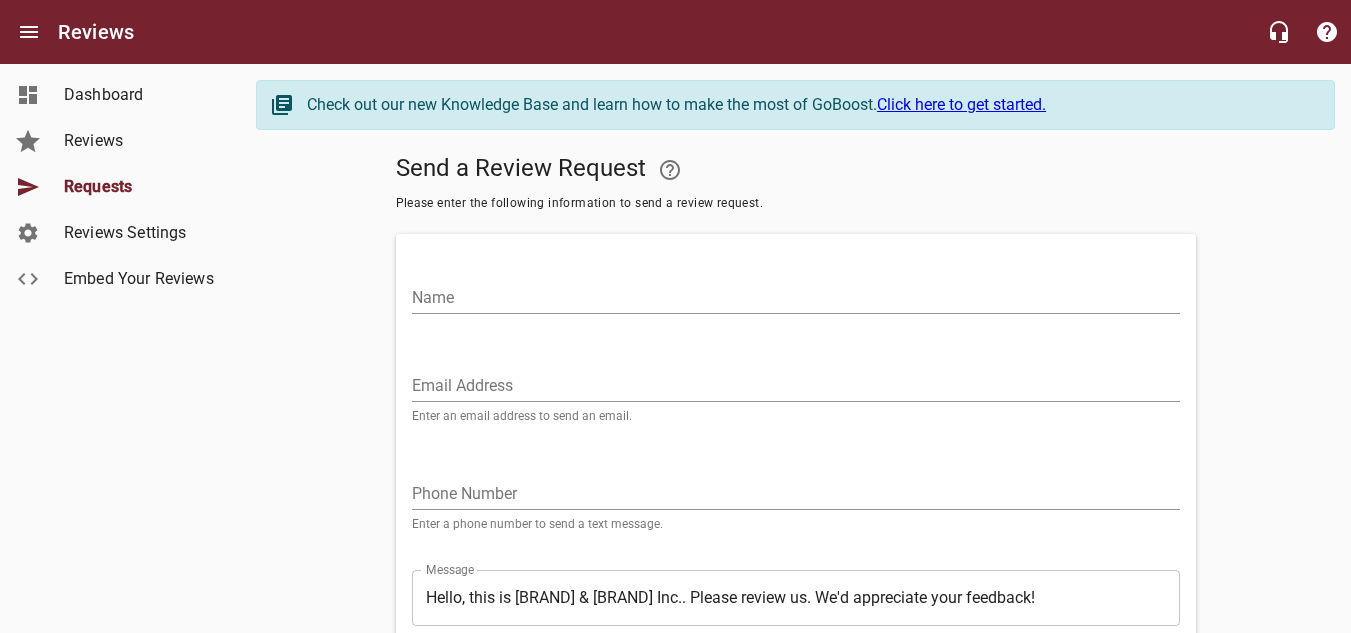 click on "Name" at bounding box center (796, 298) 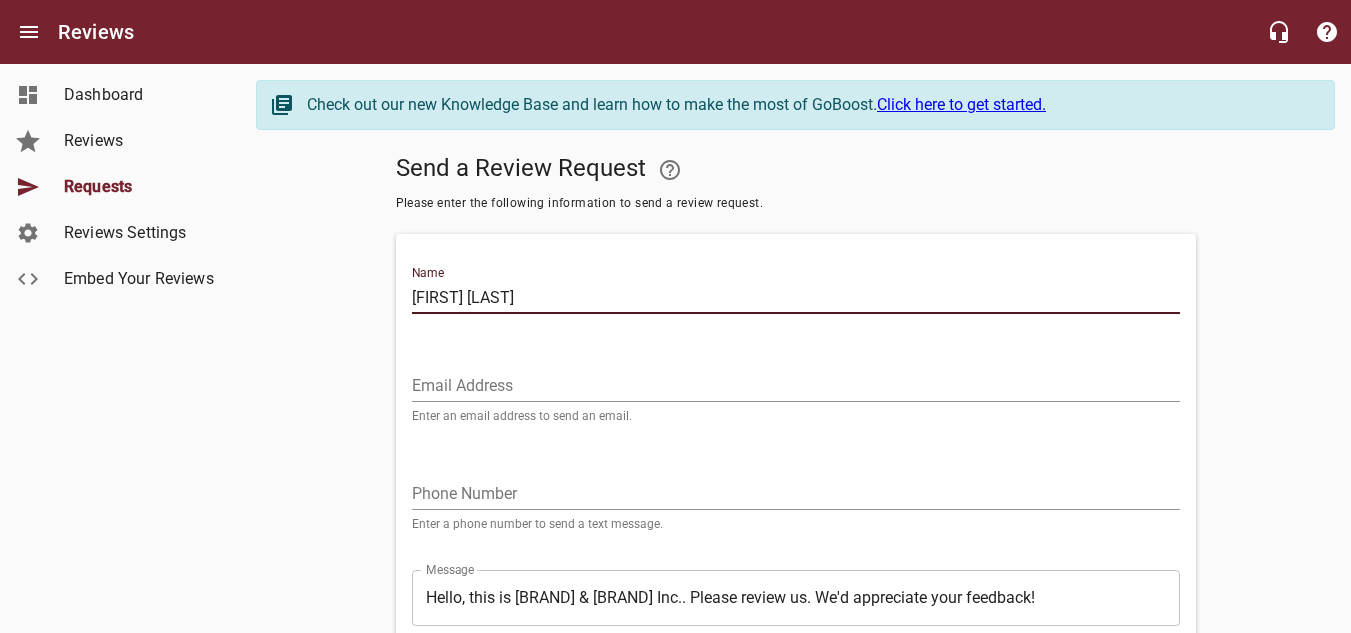 type on "[FIRST] [LAST]" 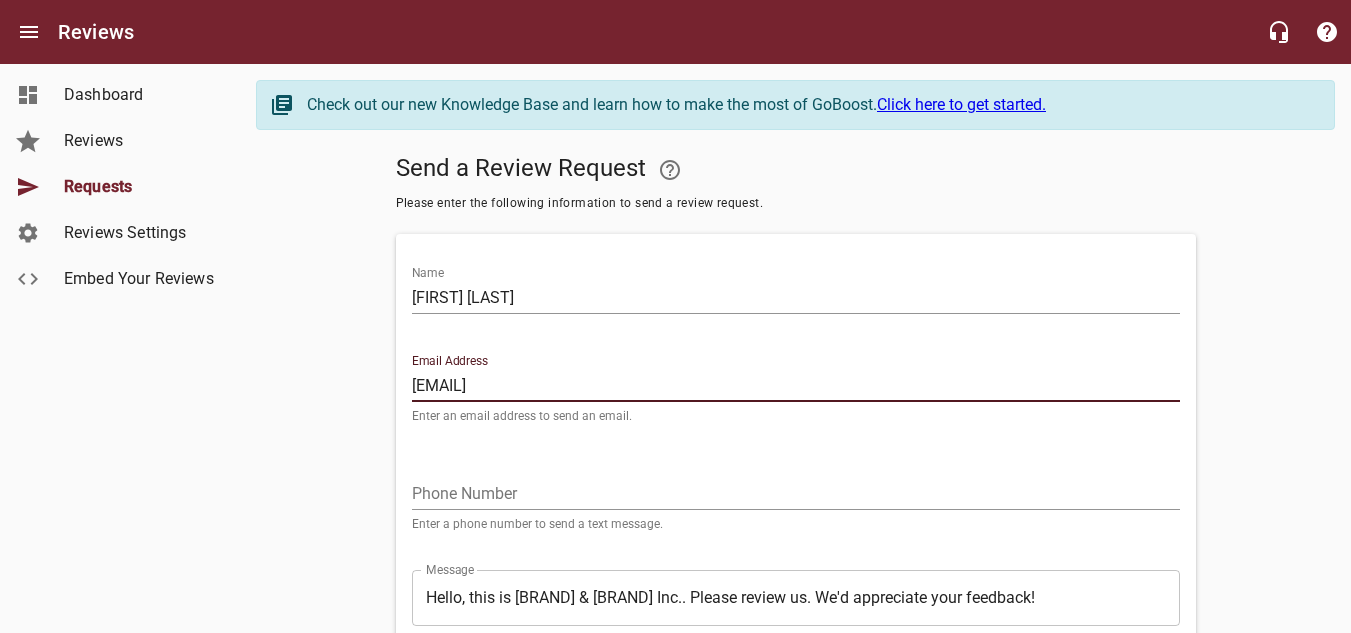 type on "[EMAIL]" 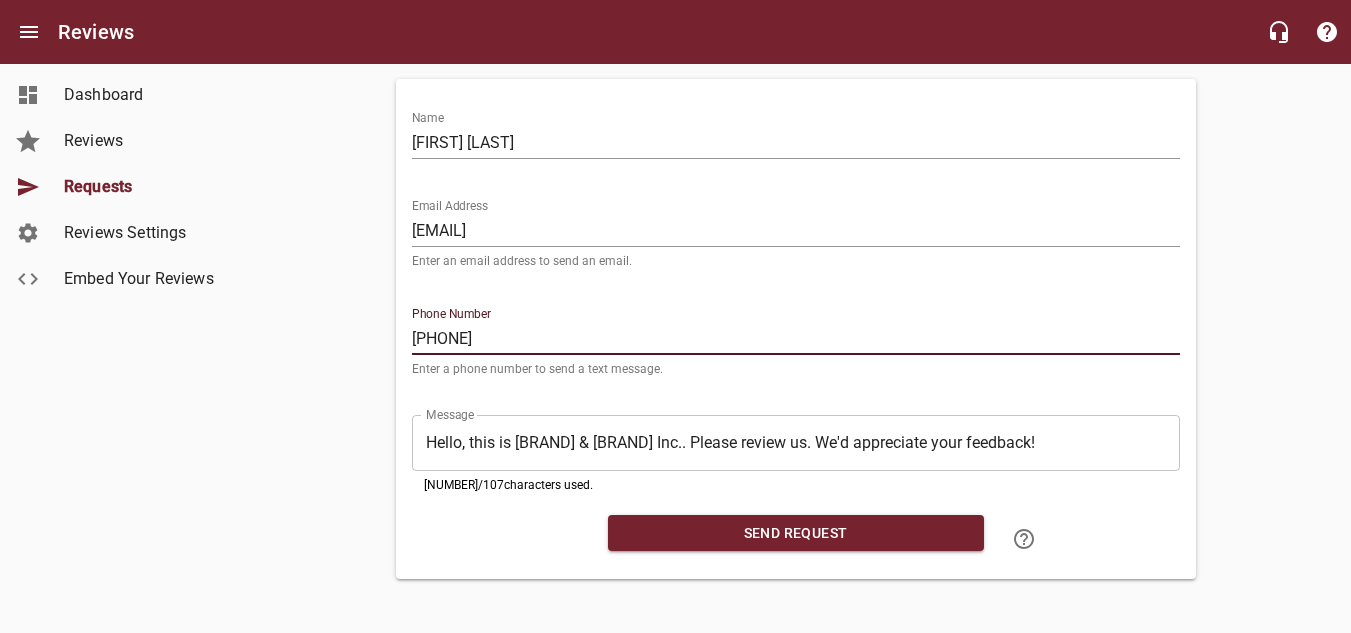 scroll, scrollTop: 159, scrollLeft: 0, axis: vertical 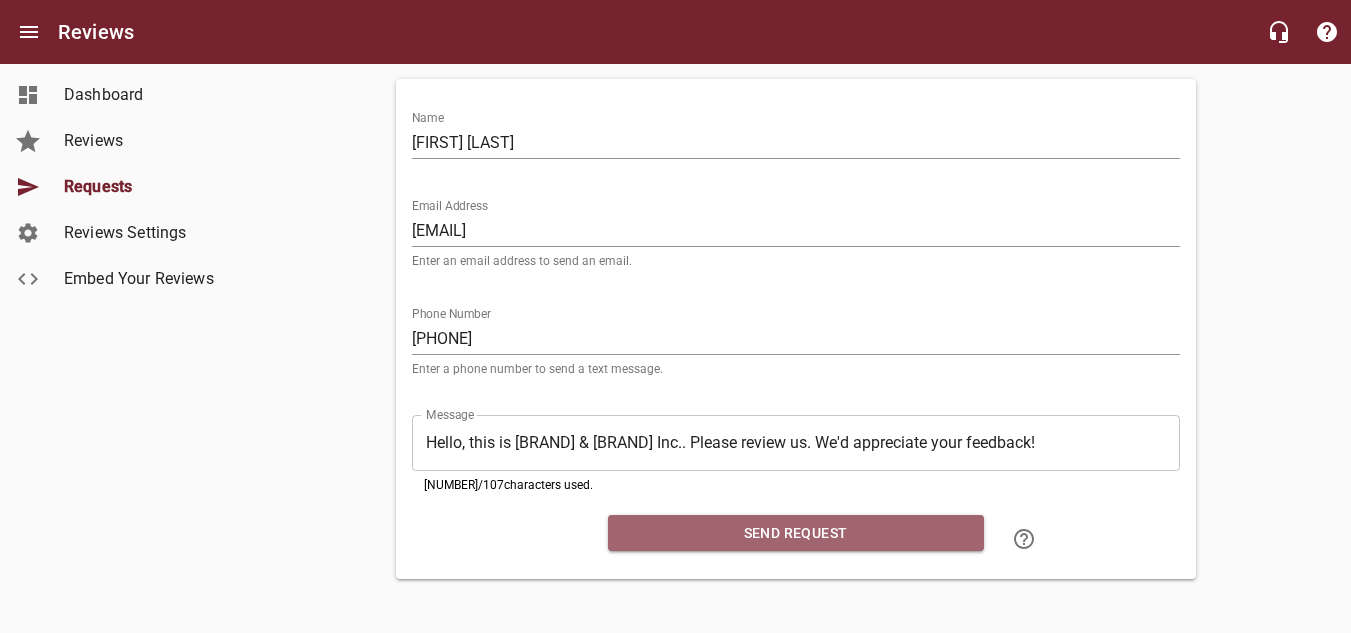 click on "Send Request" at bounding box center (796, 533) 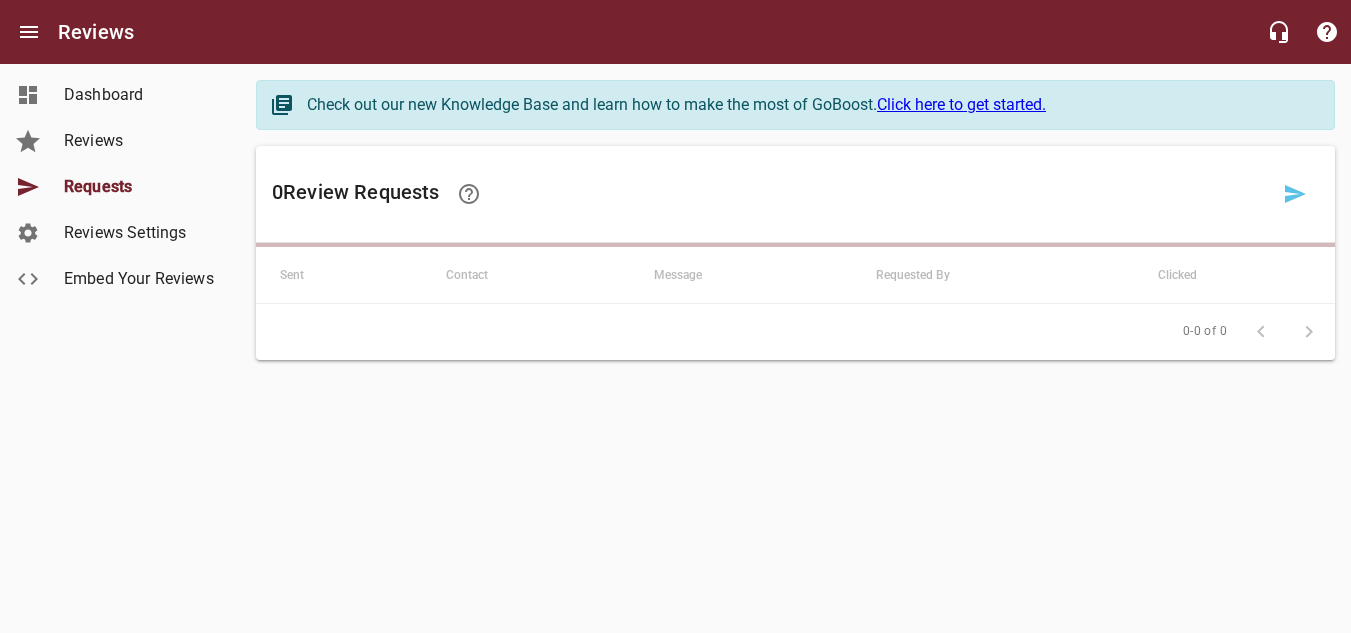 scroll, scrollTop: 0, scrollLeft: 0, axis: both 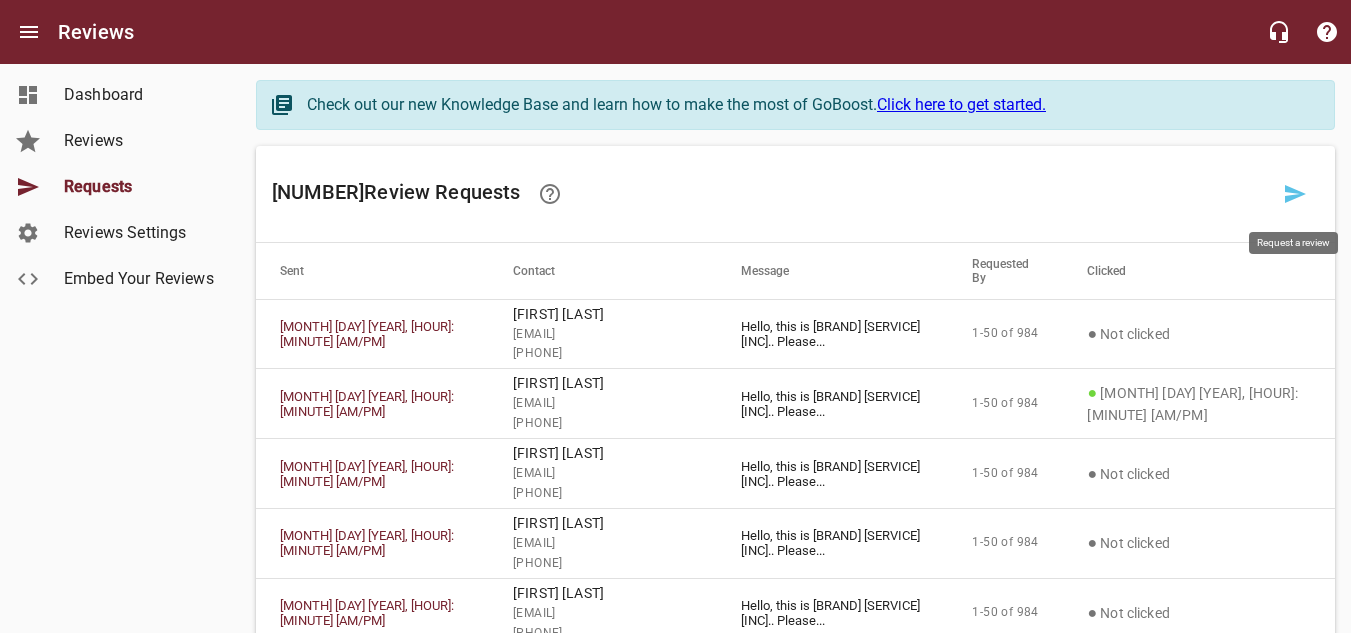 click at bounding box center [1295, 194] 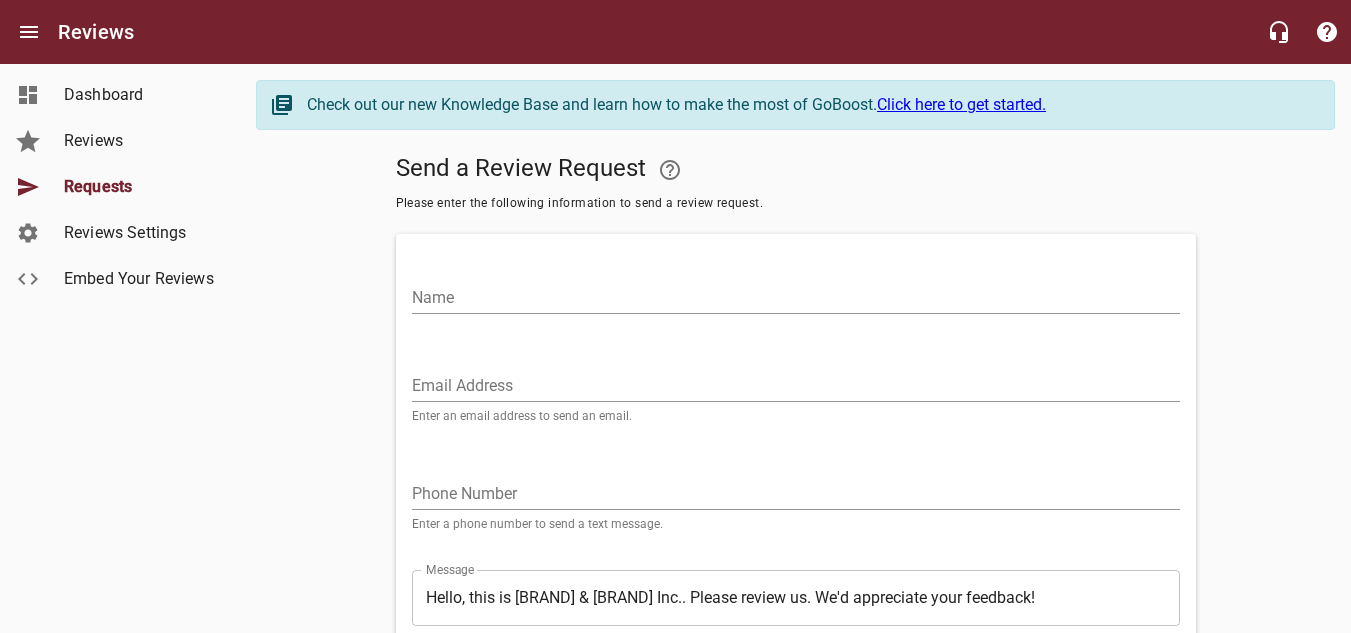 click on "Name" at bounding box center (796, 298) 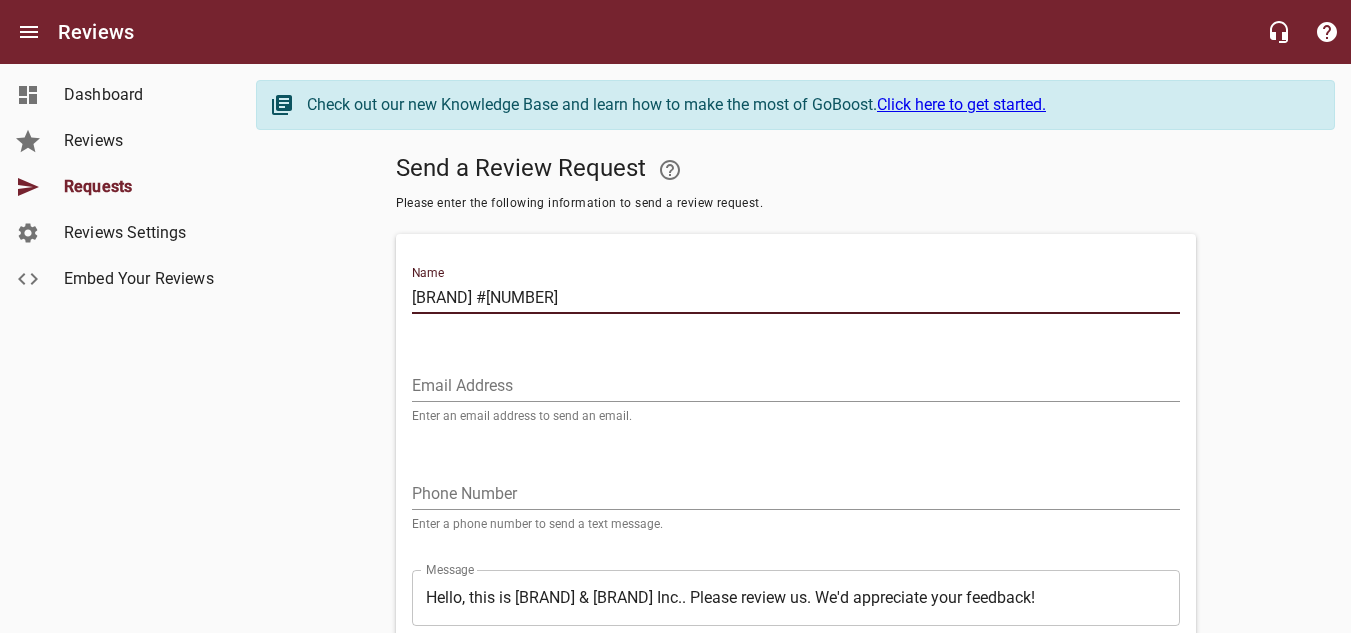type on "[BRAND] #[NUMBER]" 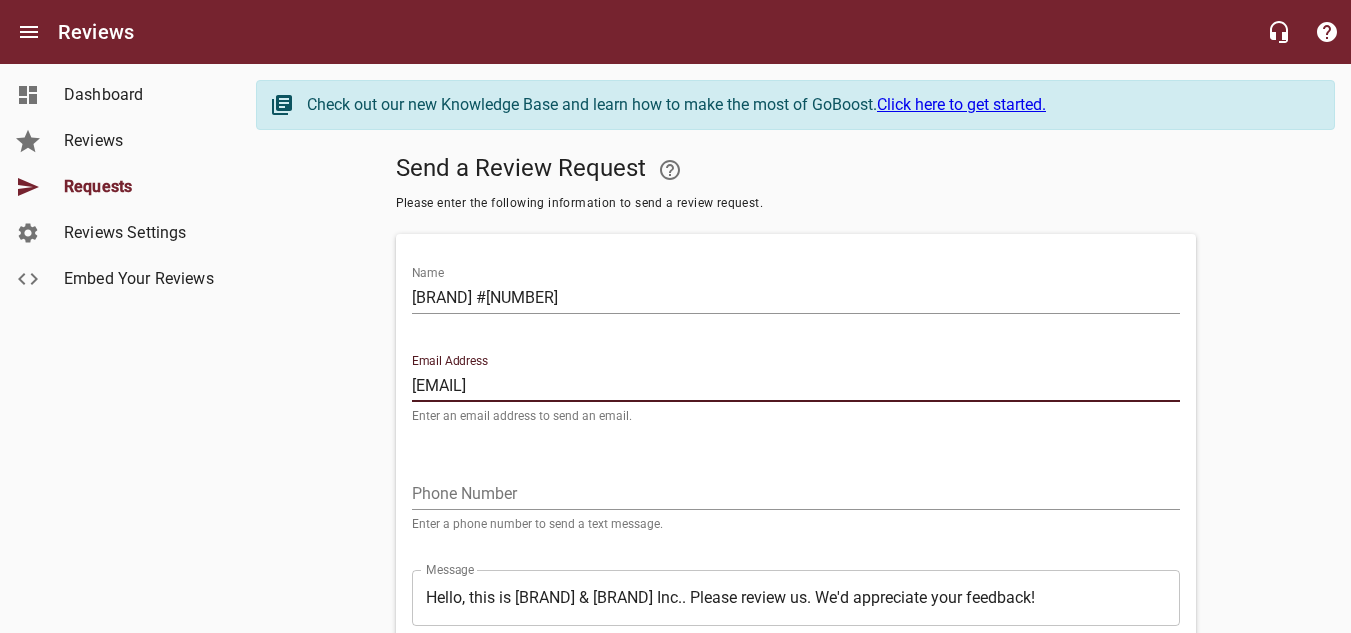 click on "[EMAIL]" at bounding box center [796, 386] 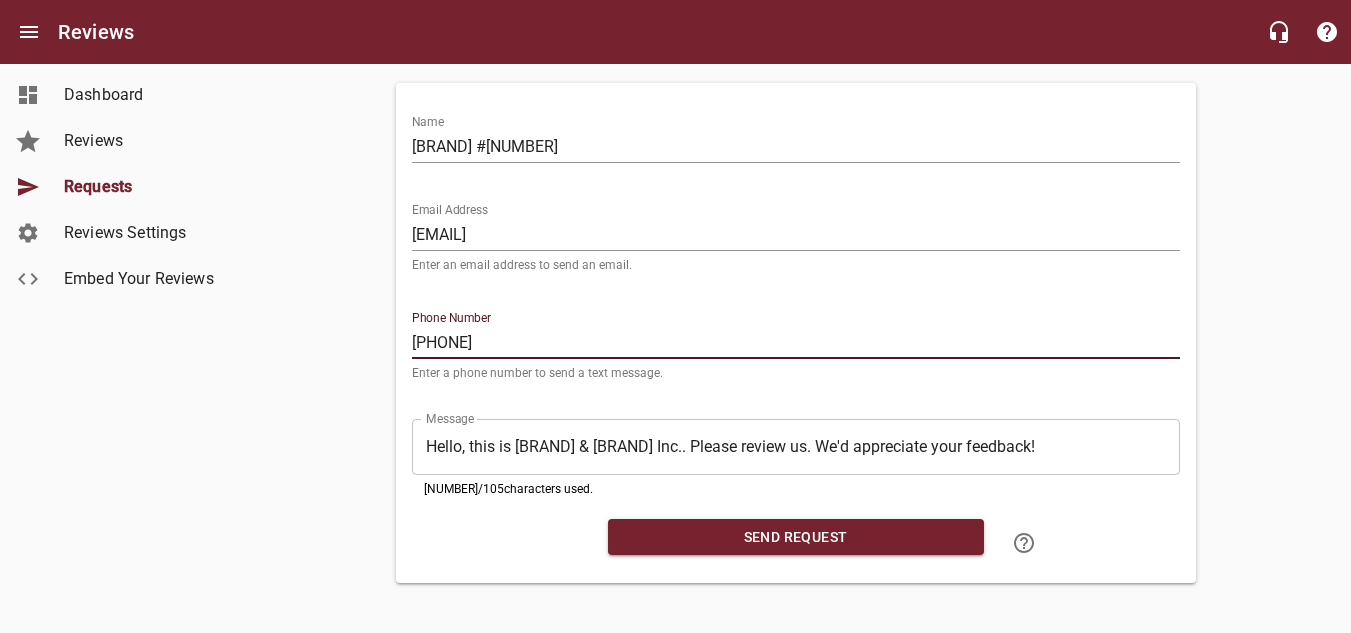 scroll, scrollTop: 159, scrollLeft: 0, axis: vertical 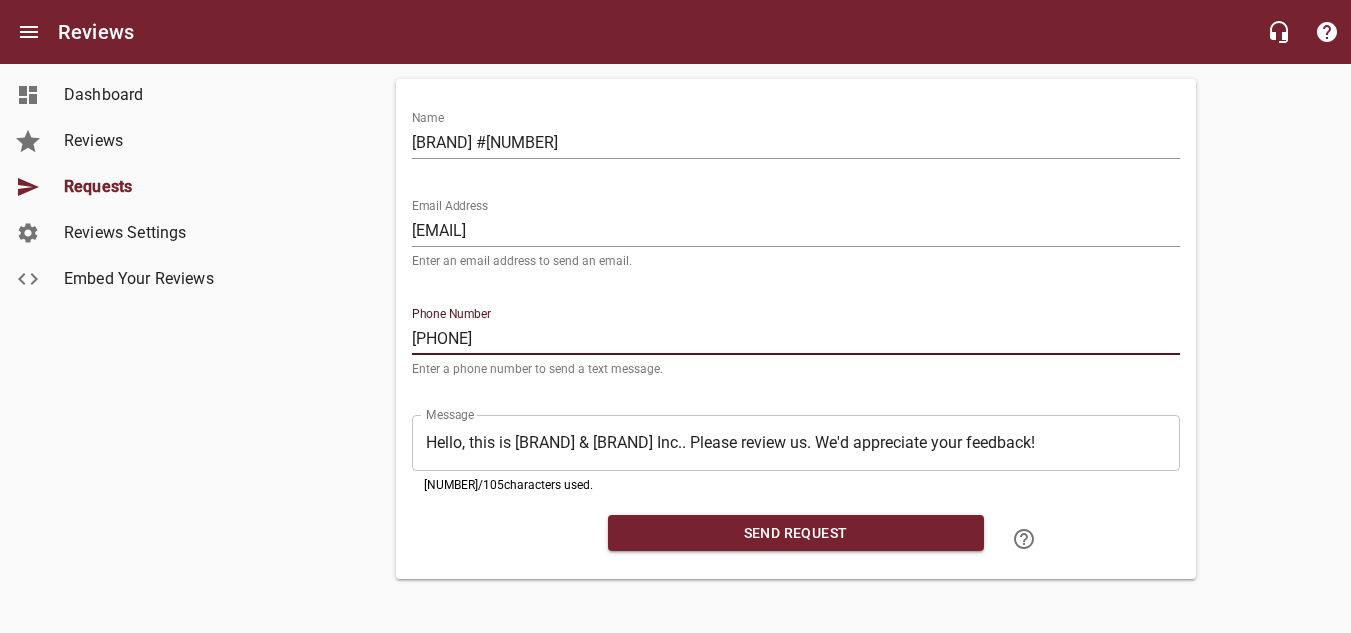 type on "[PHONE]" 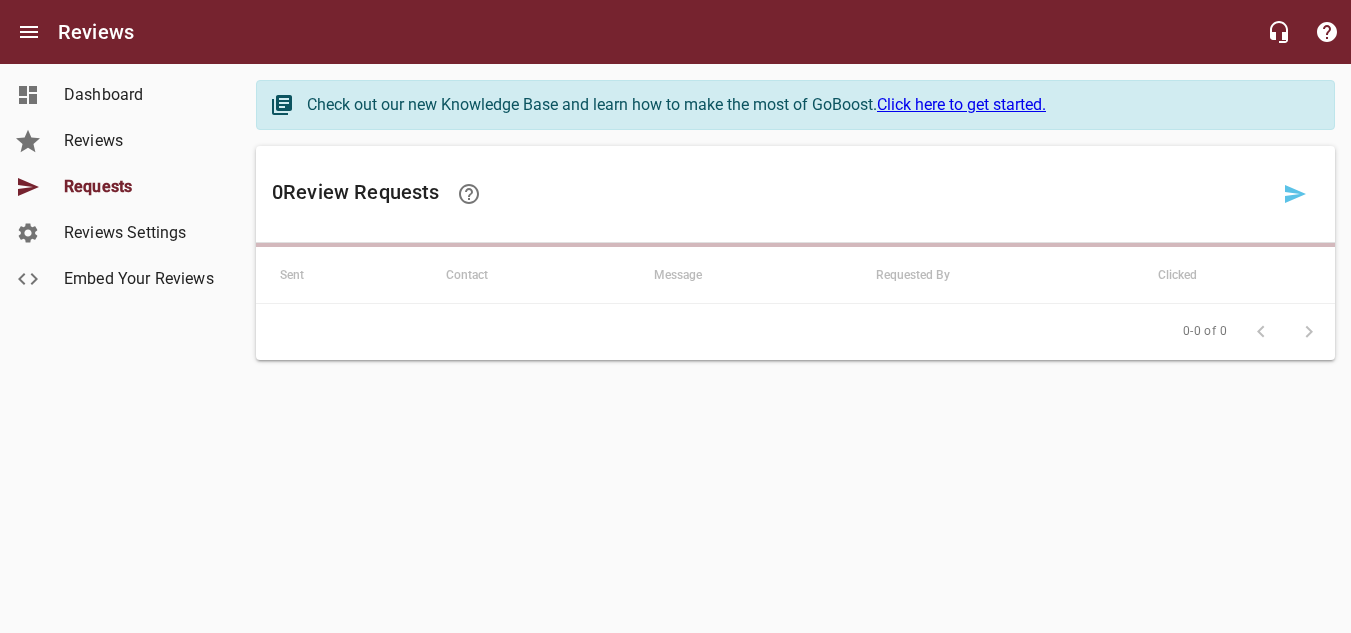 scroll, scrollTop: 0, scrollLeft: 0, axis: both 